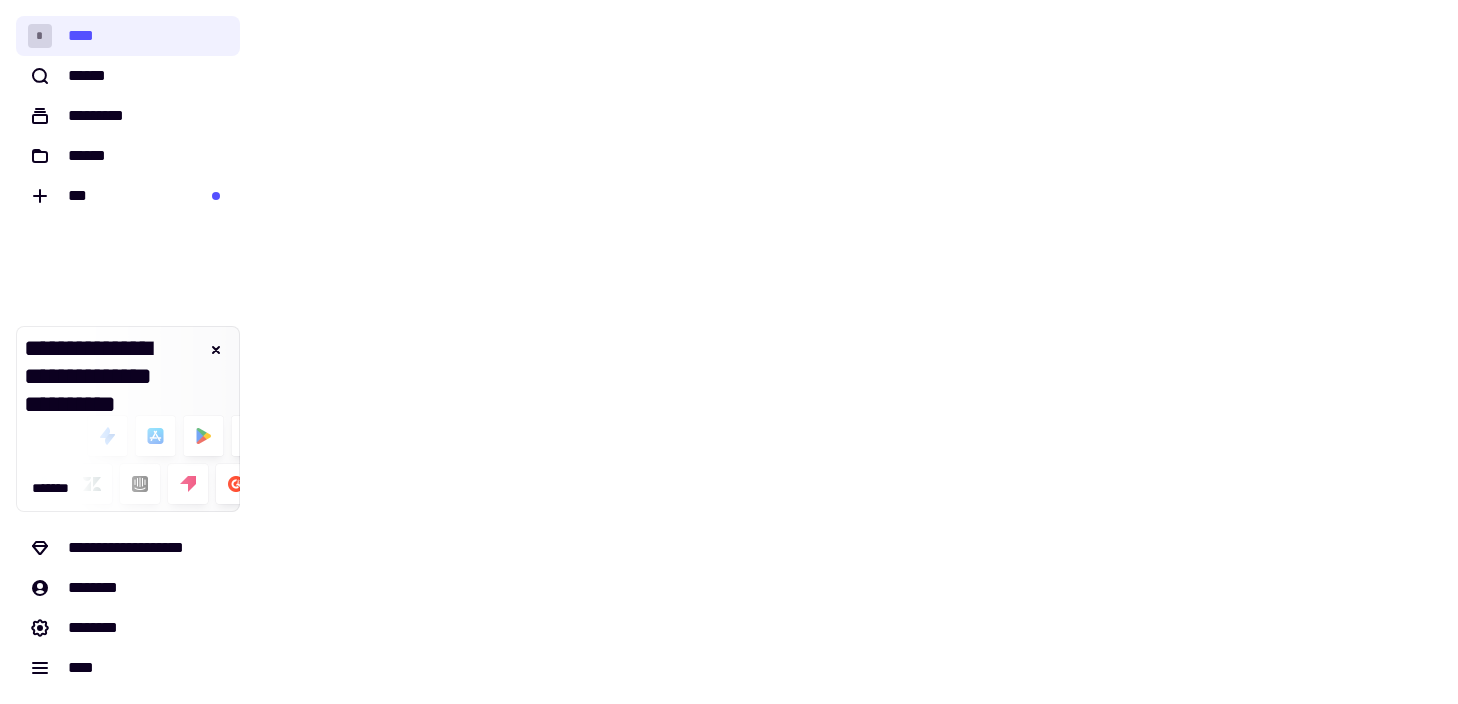 scroll, scrollTop: 0, scrollLeft: 0, axis: both 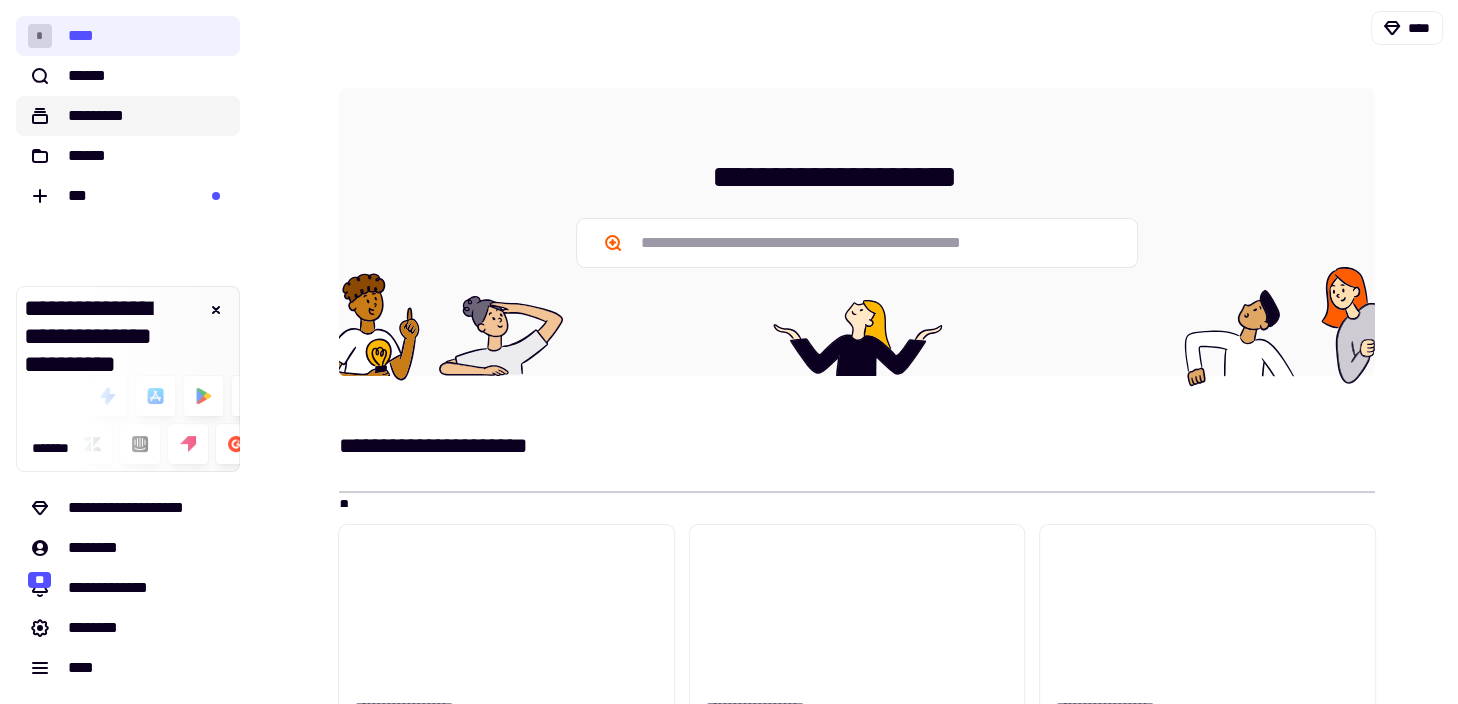 click on "*********" 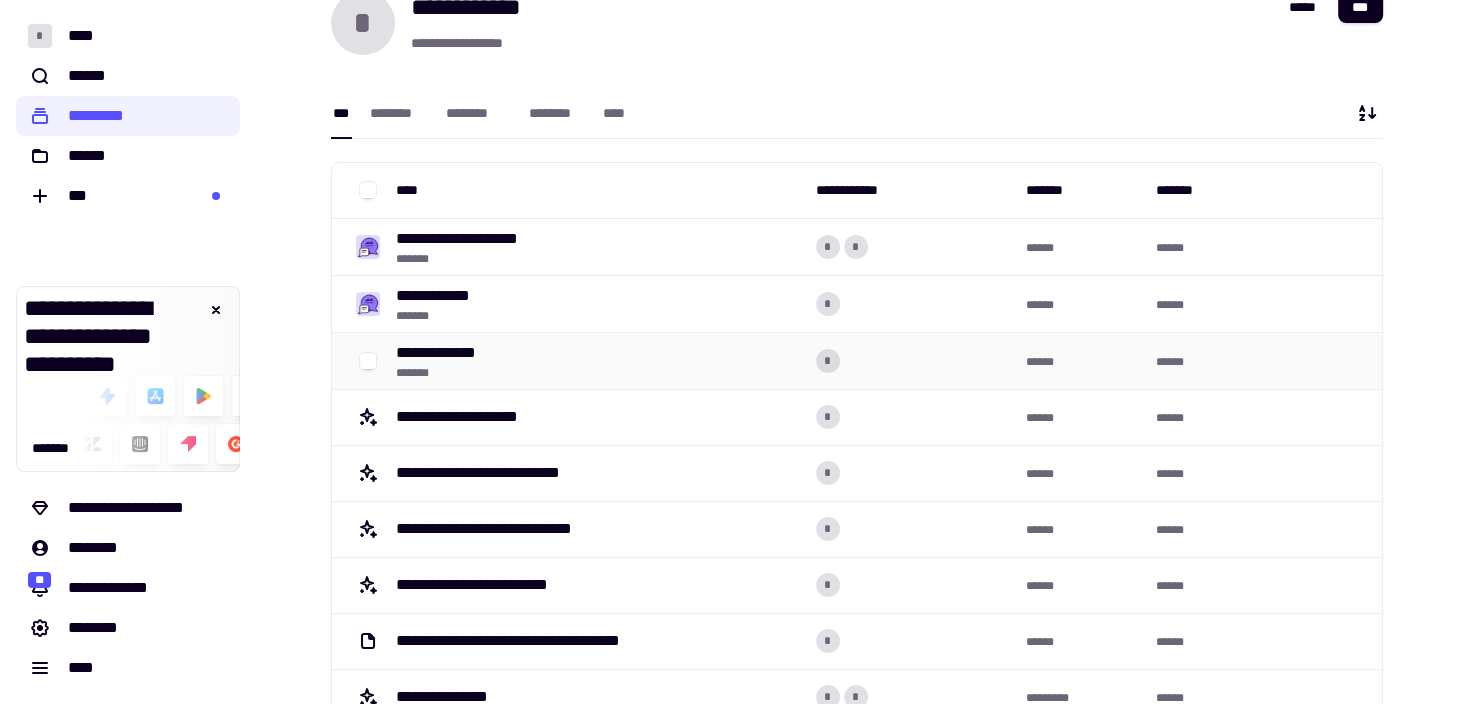 scroll, scrollTop: 0, scrollLeft: 0, axis: both 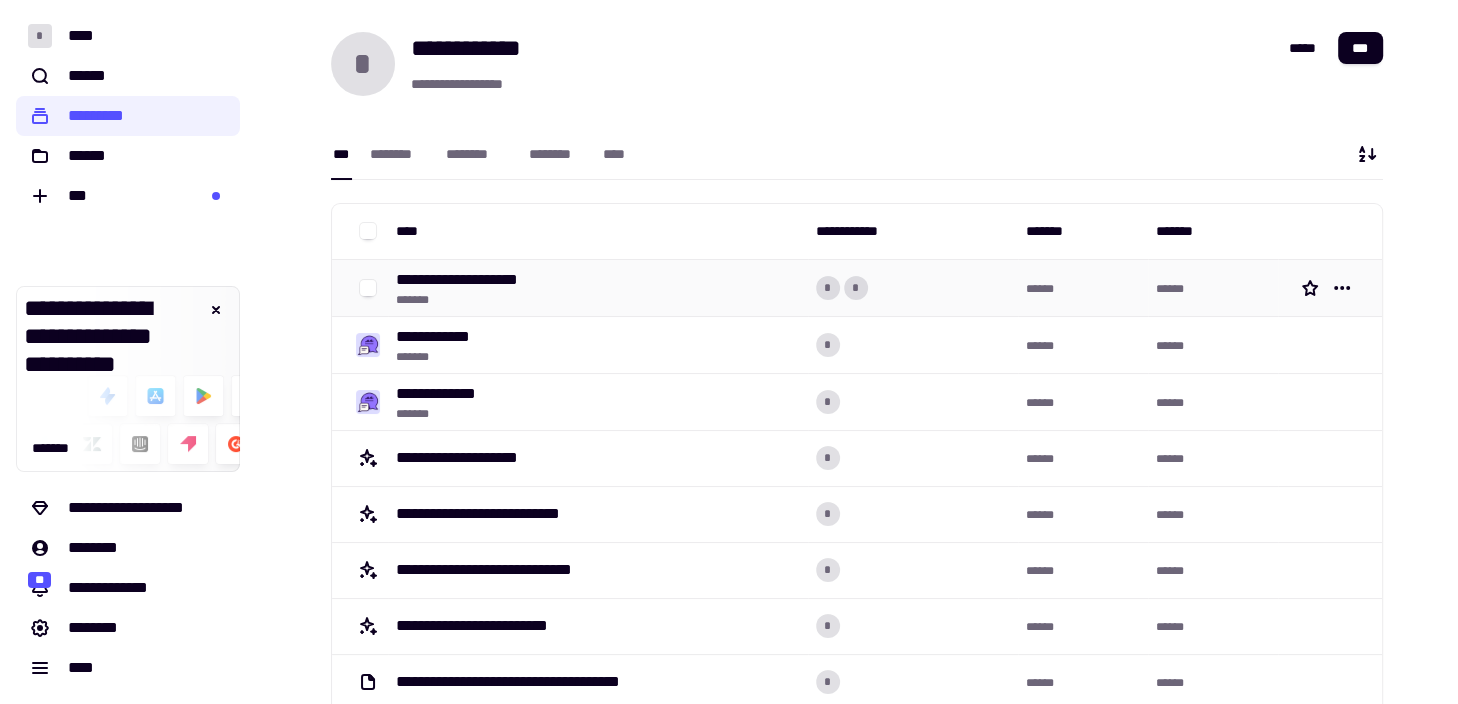 click on "**********" at bounding box center (478, 280) 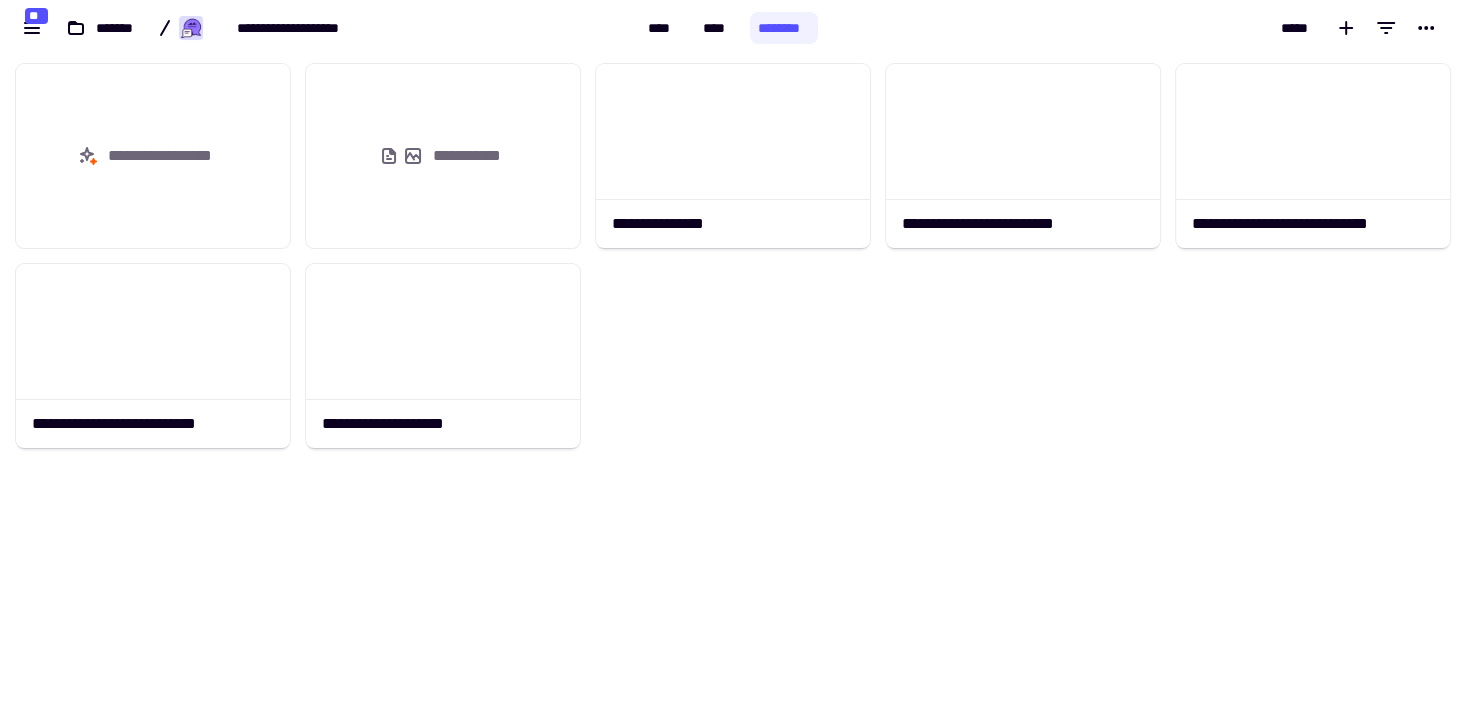 scroll, scrollTop: 17, scrollLeft: 17, axis: both 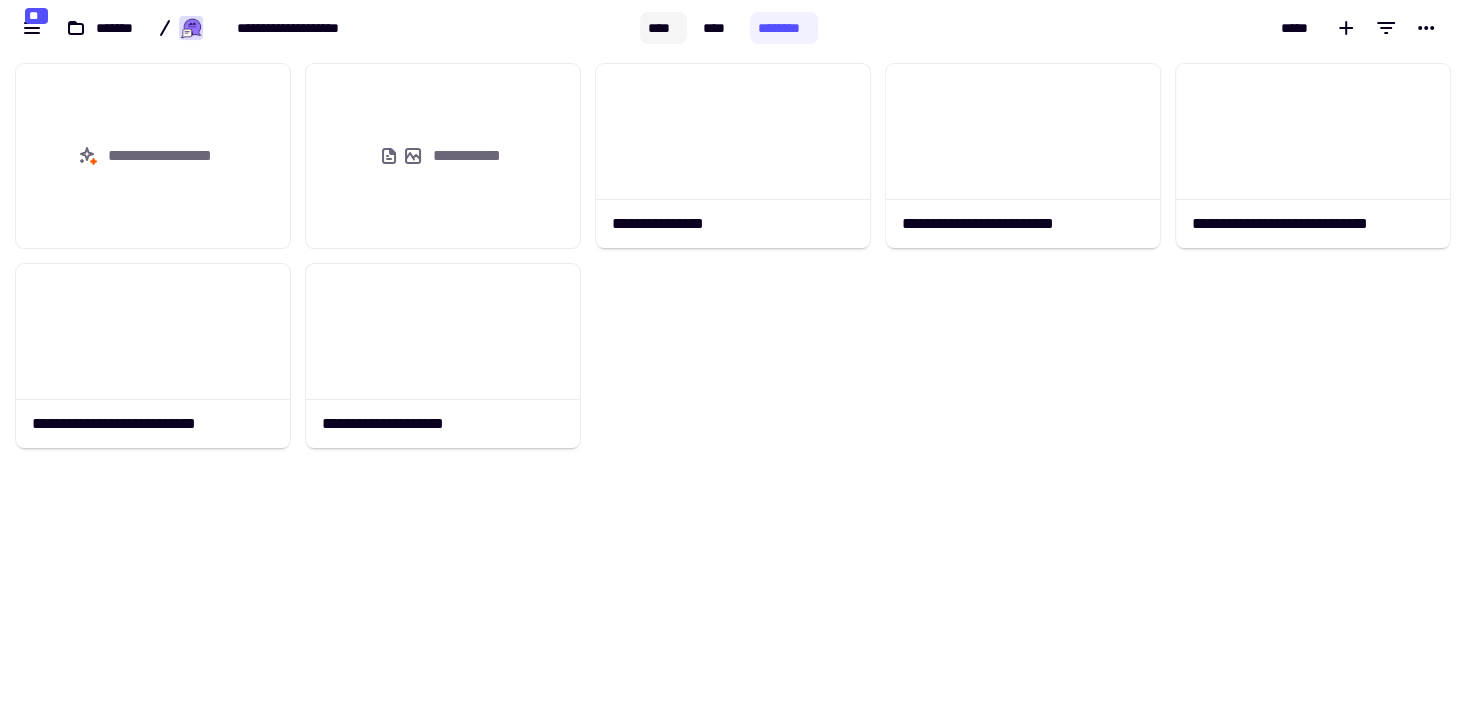 click on "****" 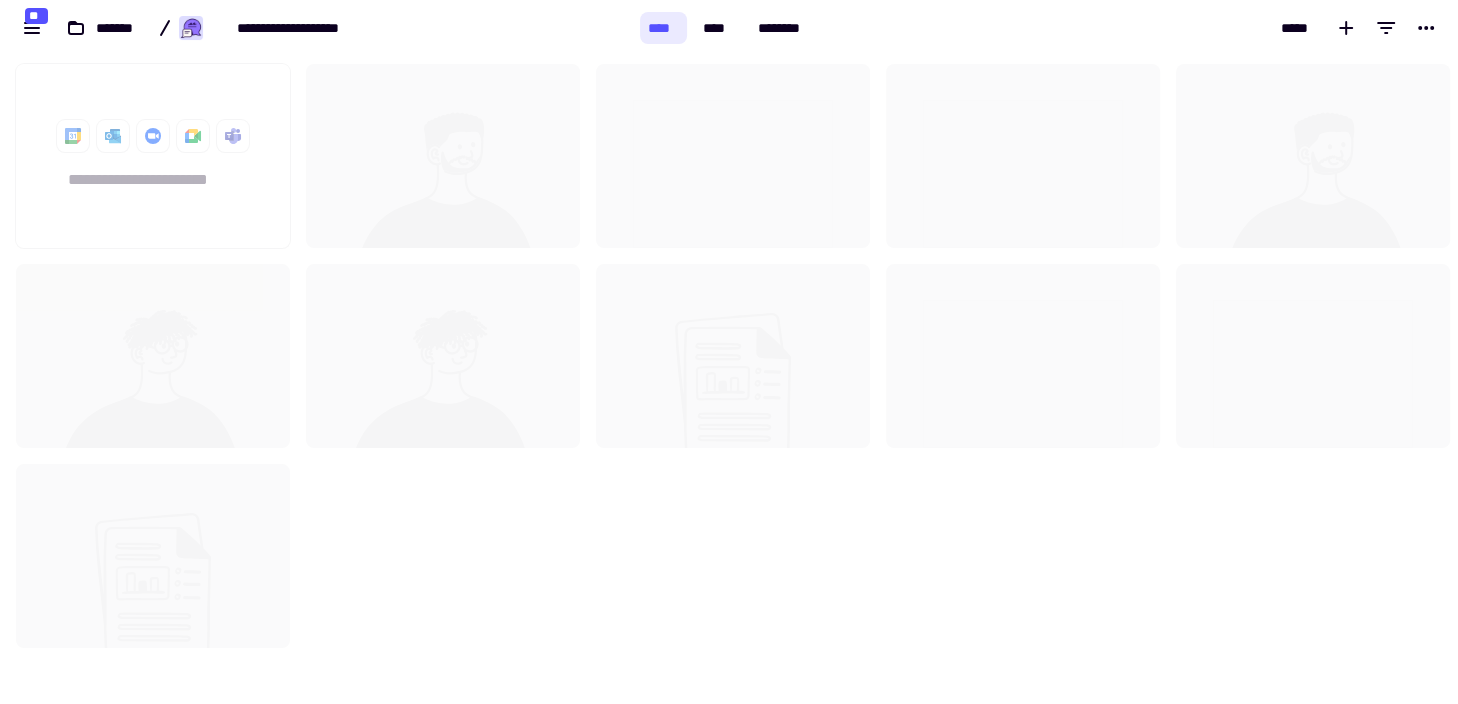 scroll, scrollTop: 17, scrollLeft: 17, axis: both 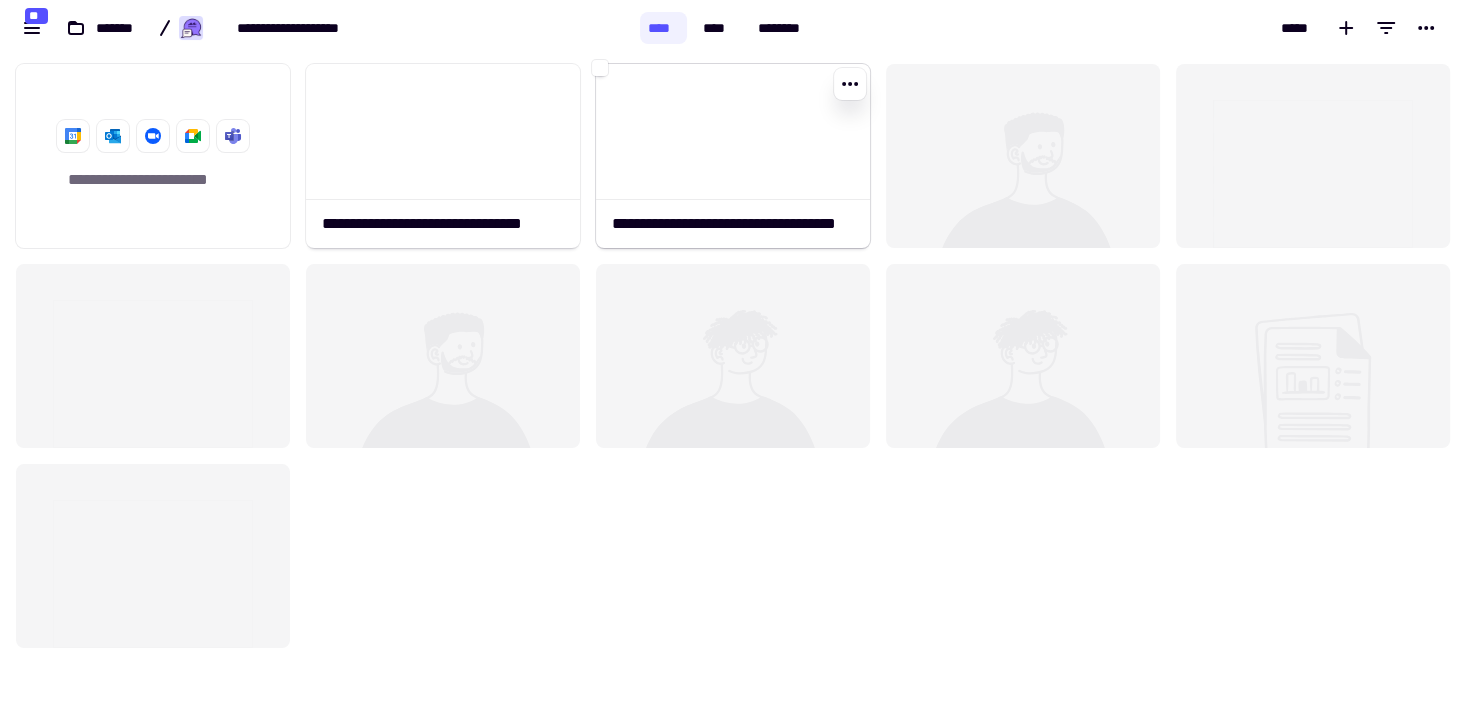 click on "**********" 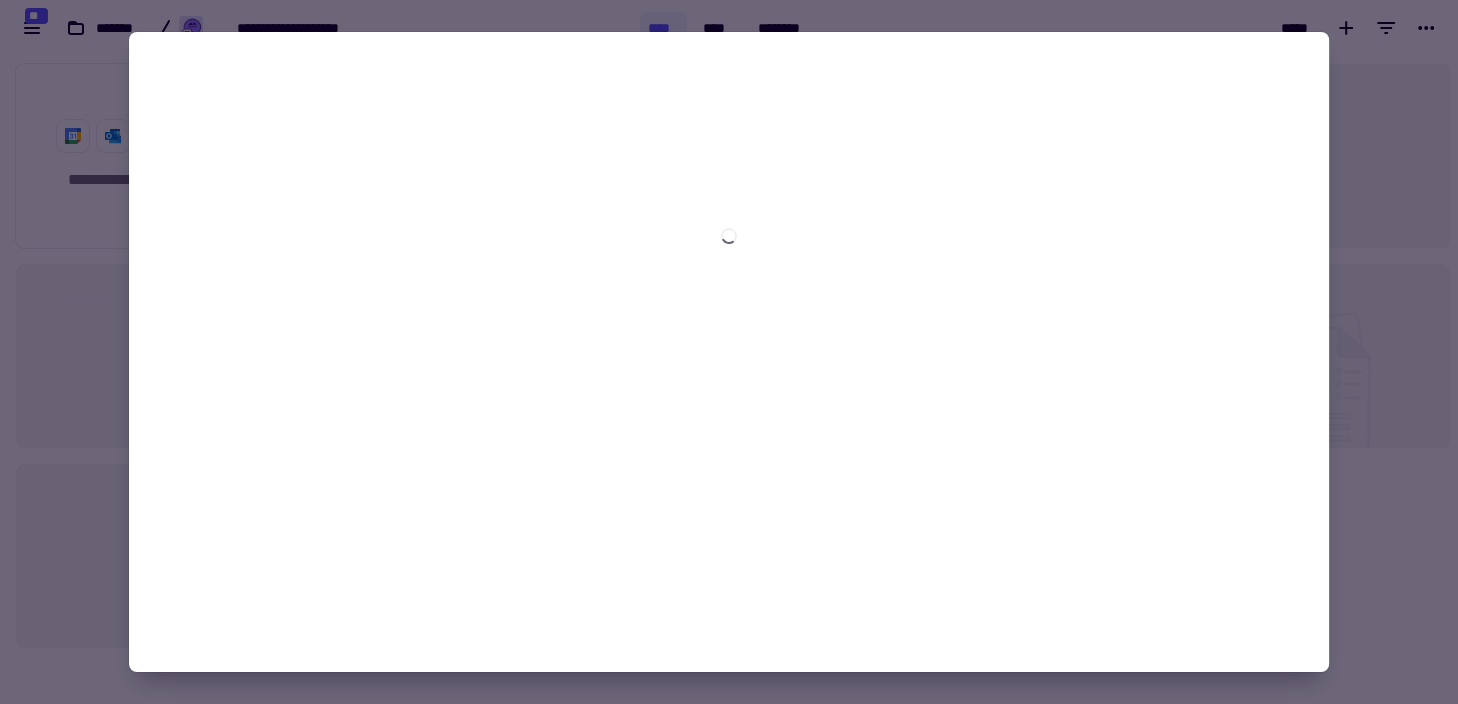 click at bounding box center [729, 352] 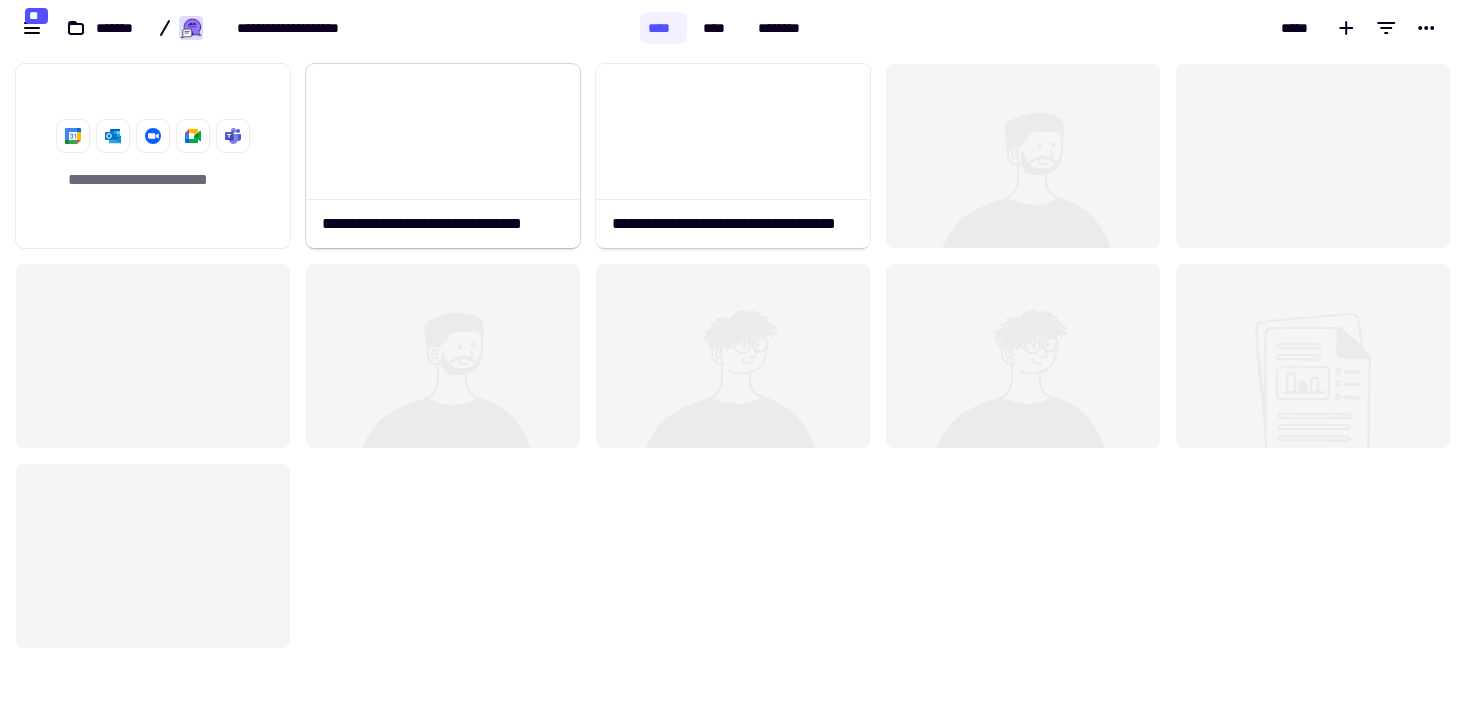 click 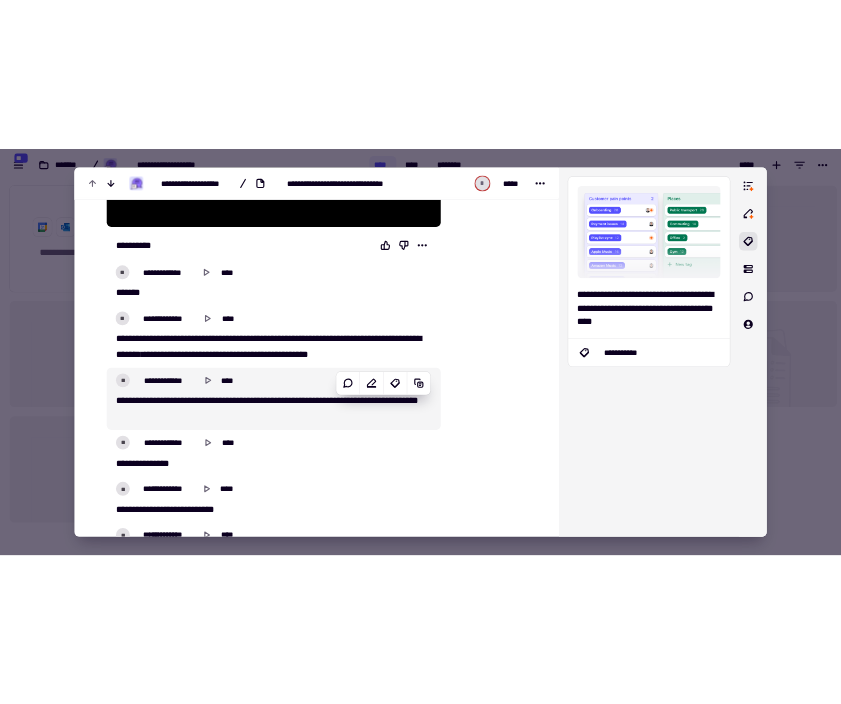 scroll, scrollTop: 450, scrollLeft: 0, axis: vertical 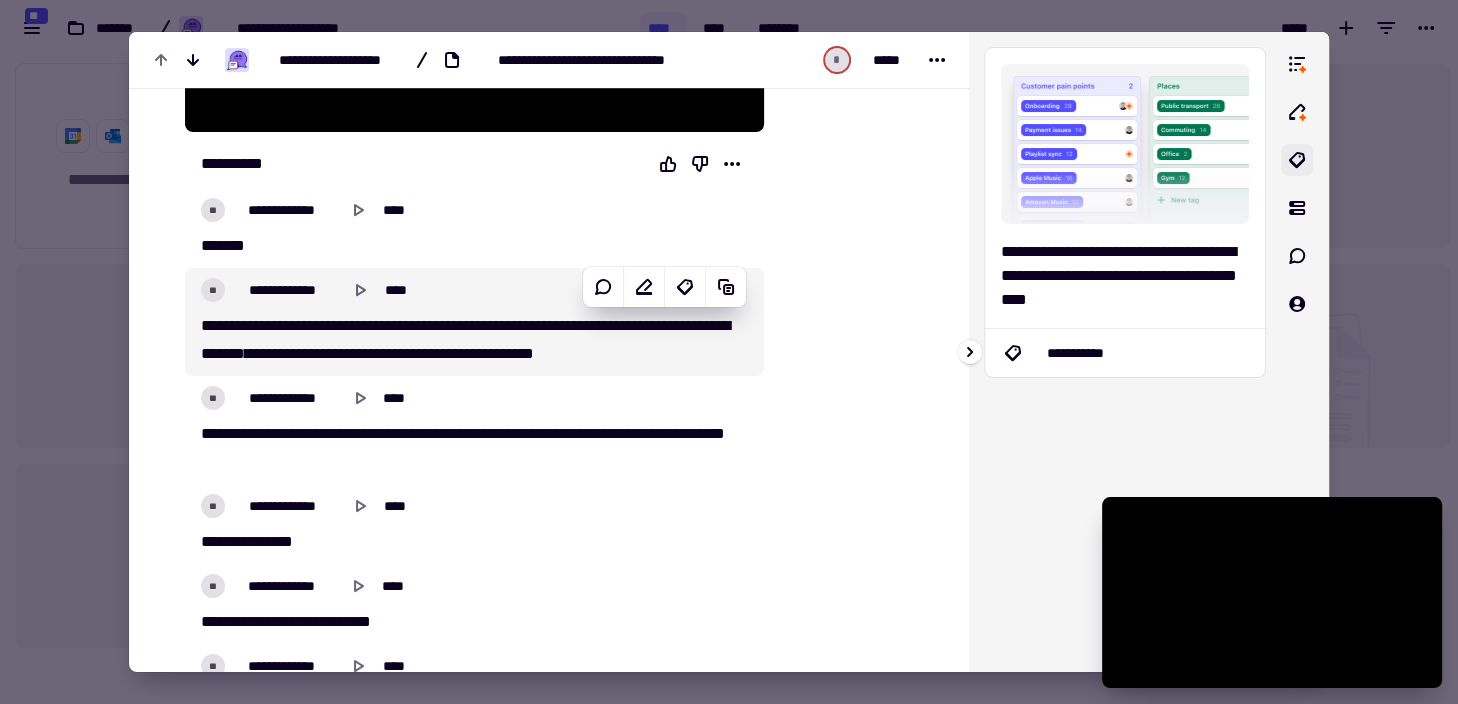 click 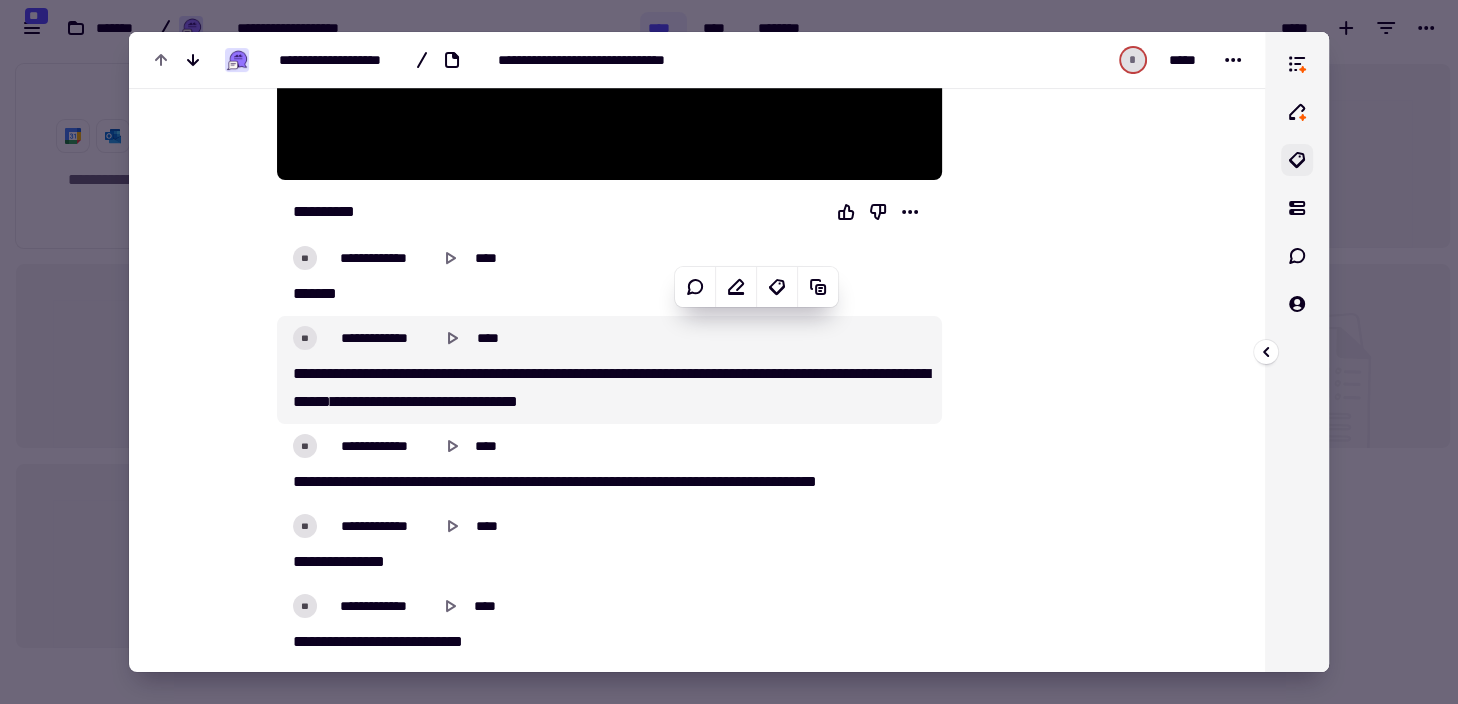 click 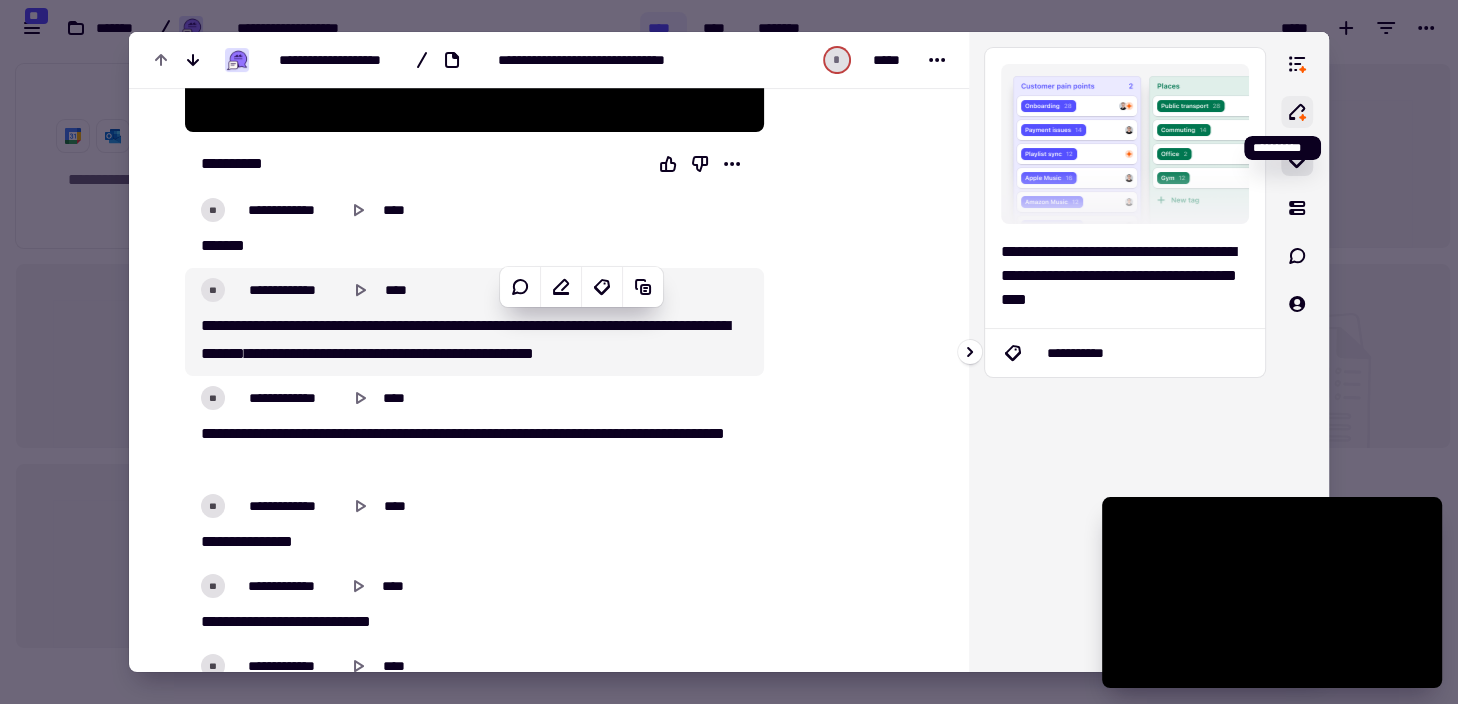 click 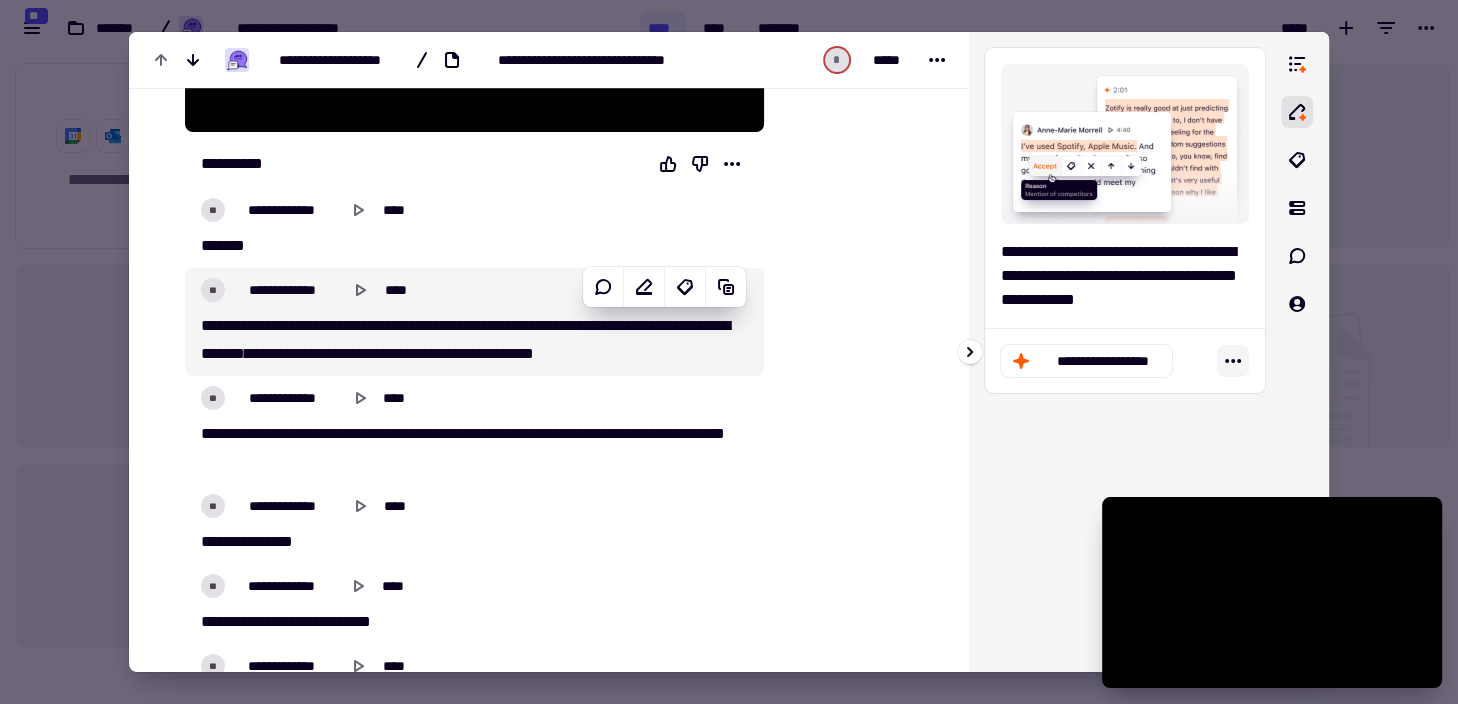 click 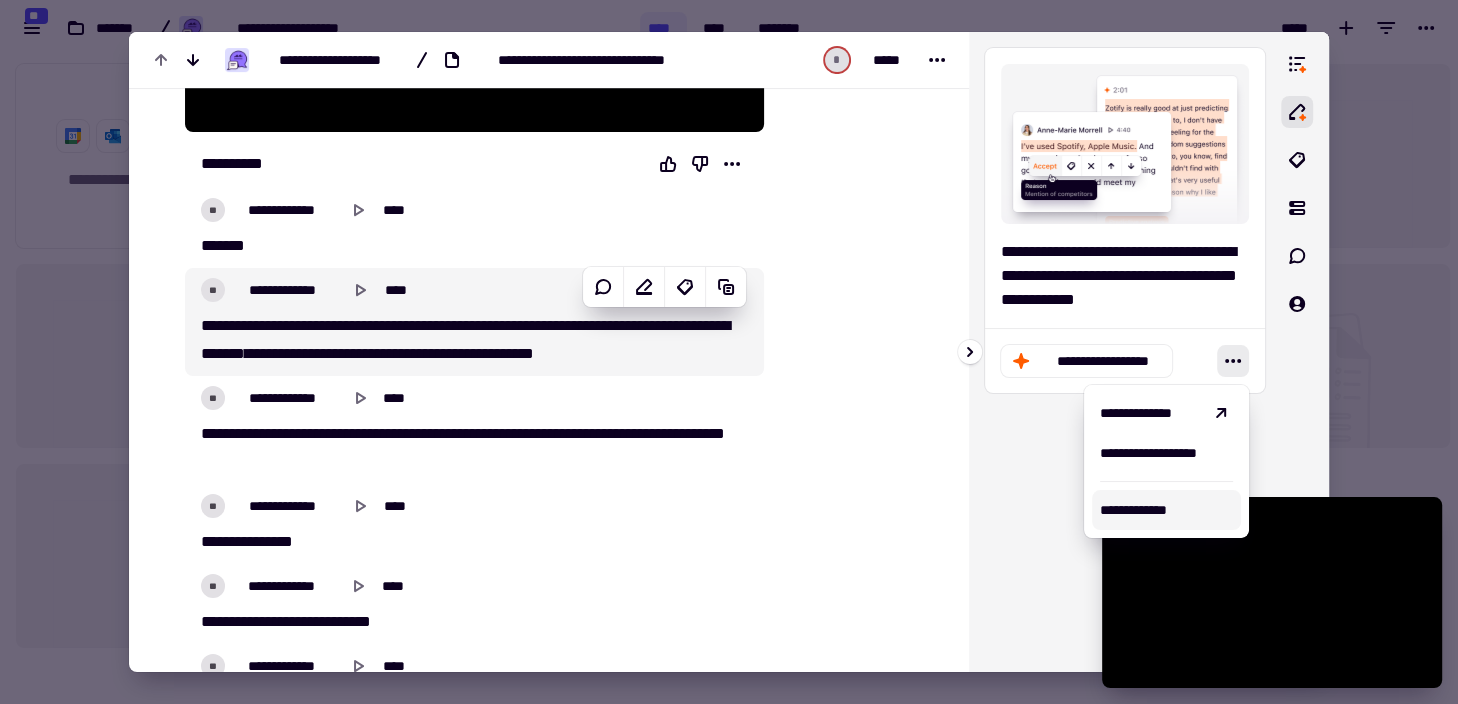 click on "**********" at bounding box center (1166, 510) 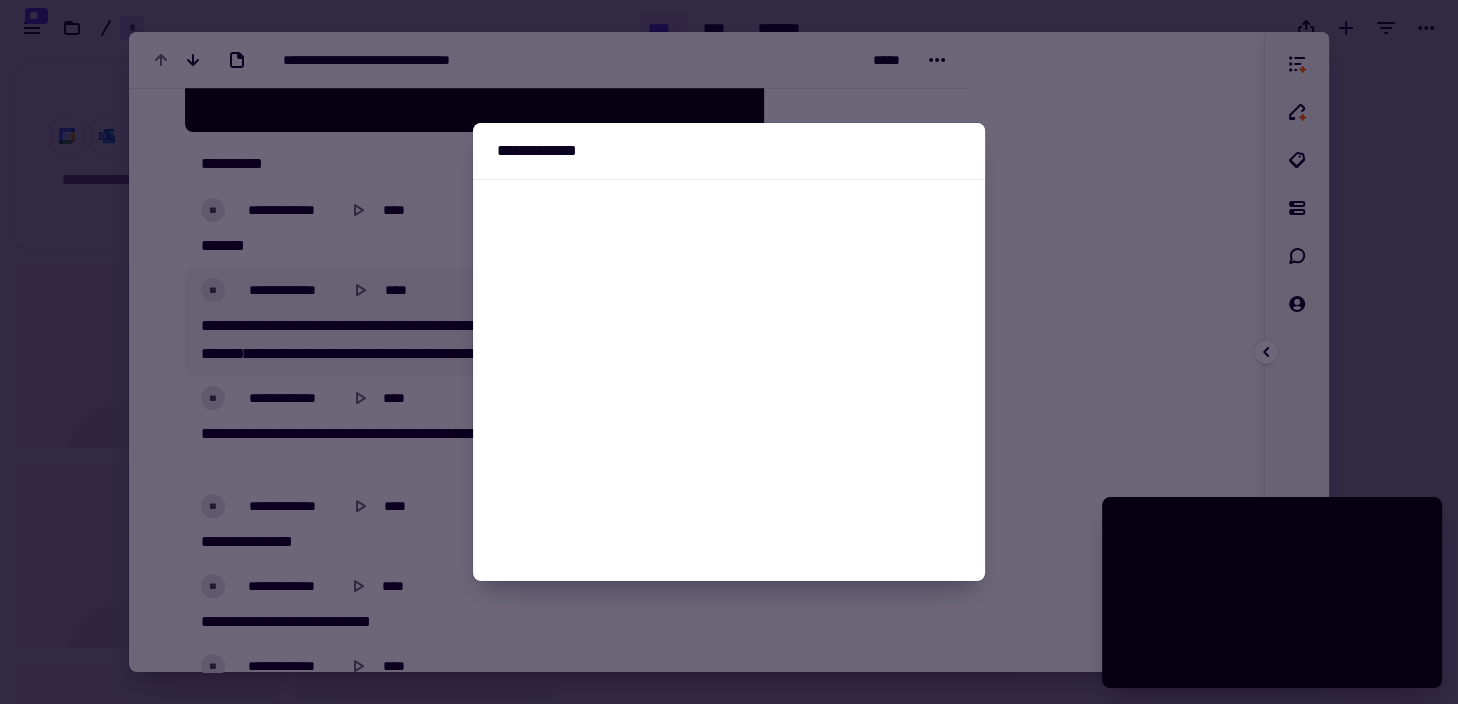 scroll, scrollTop: 631, scrollLeft: 824, axis: both 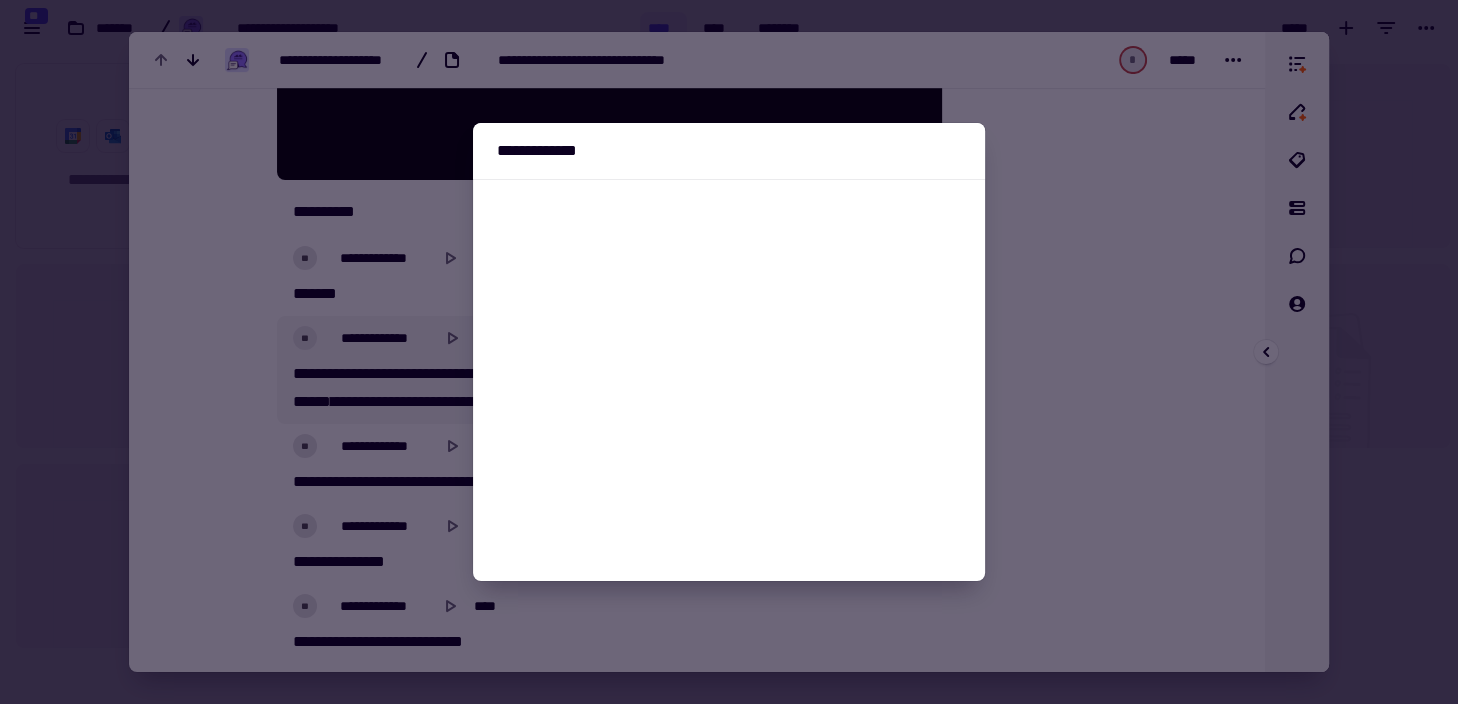 click at bounding box center (729, 352) 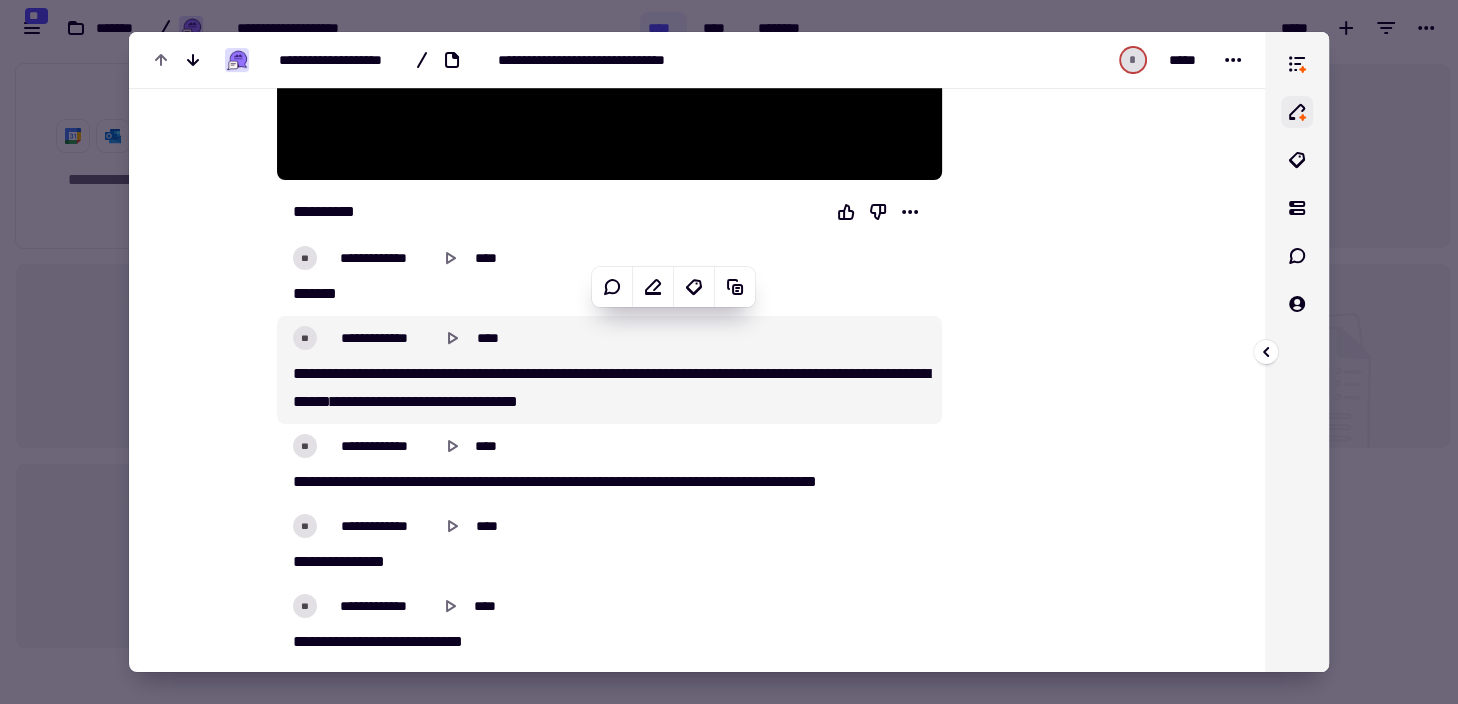 click 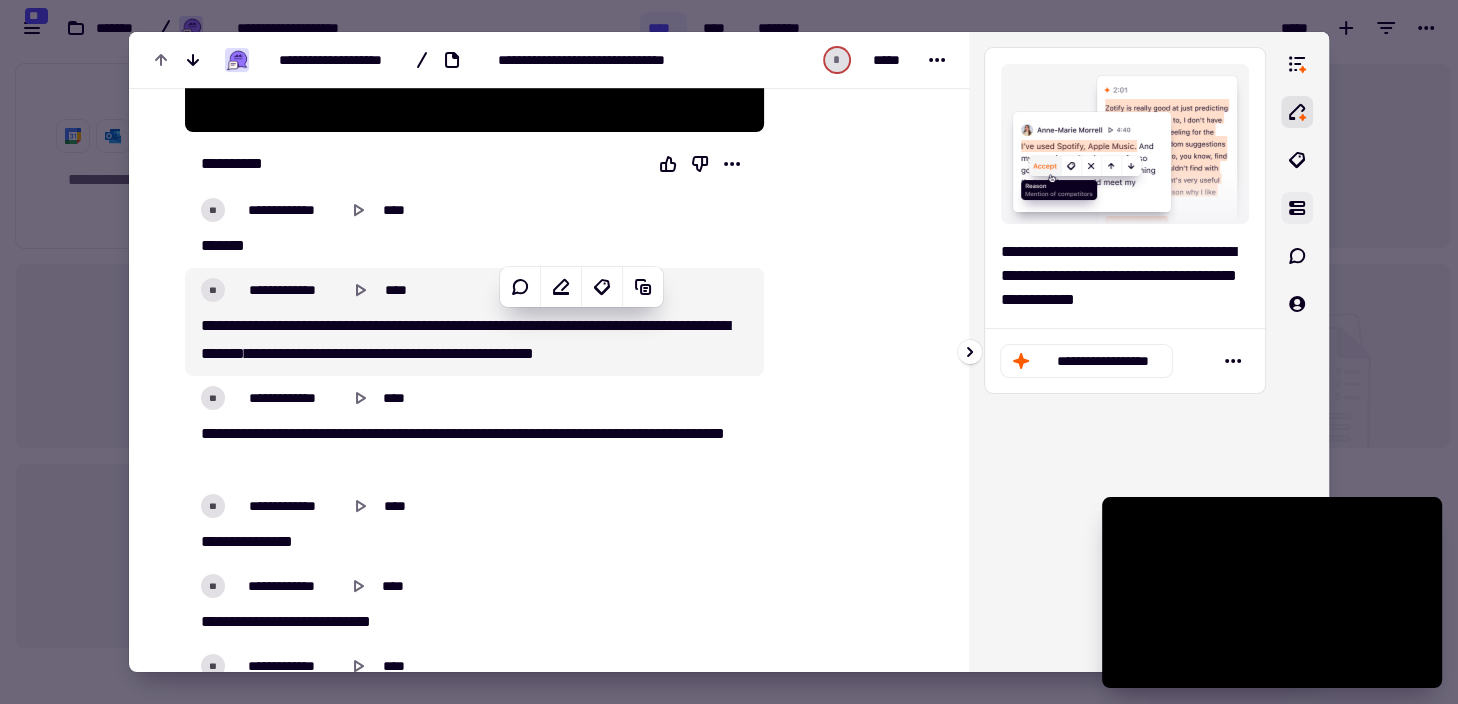click 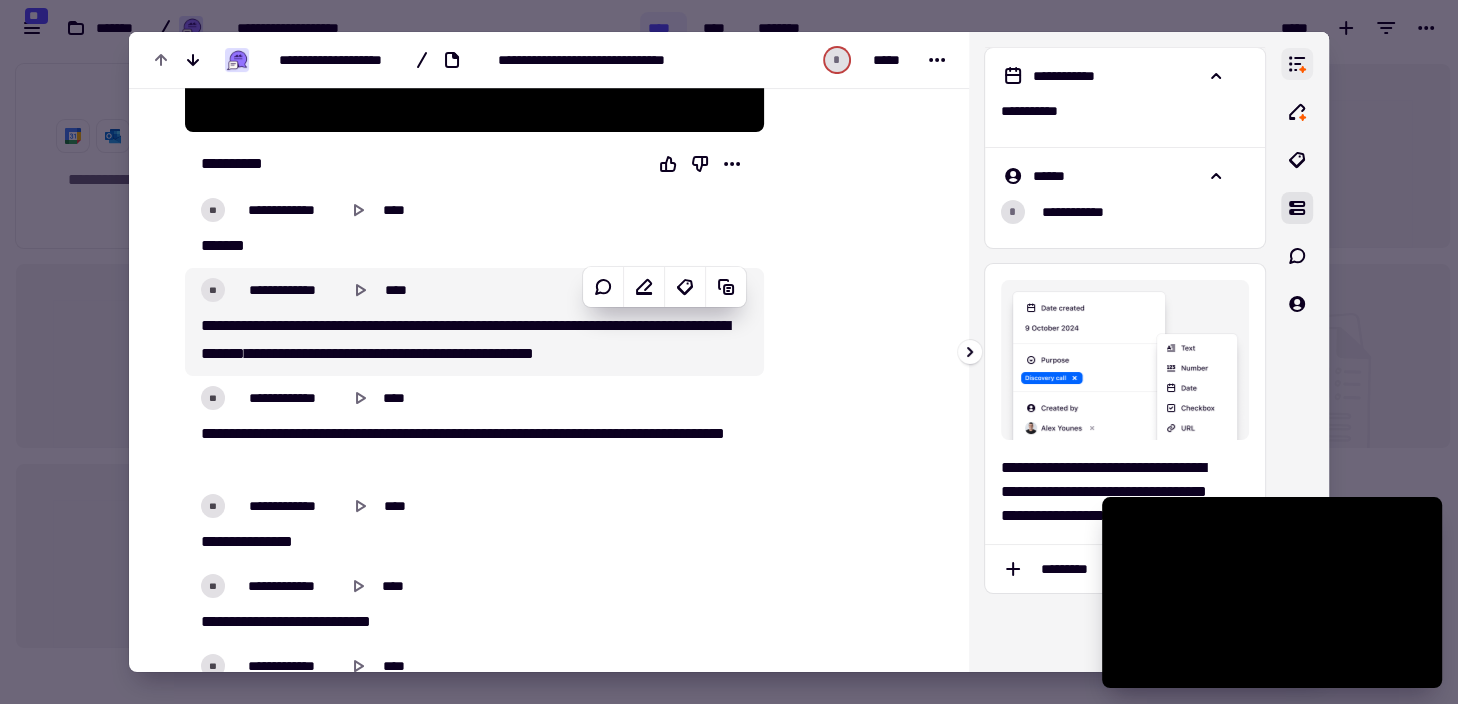 click 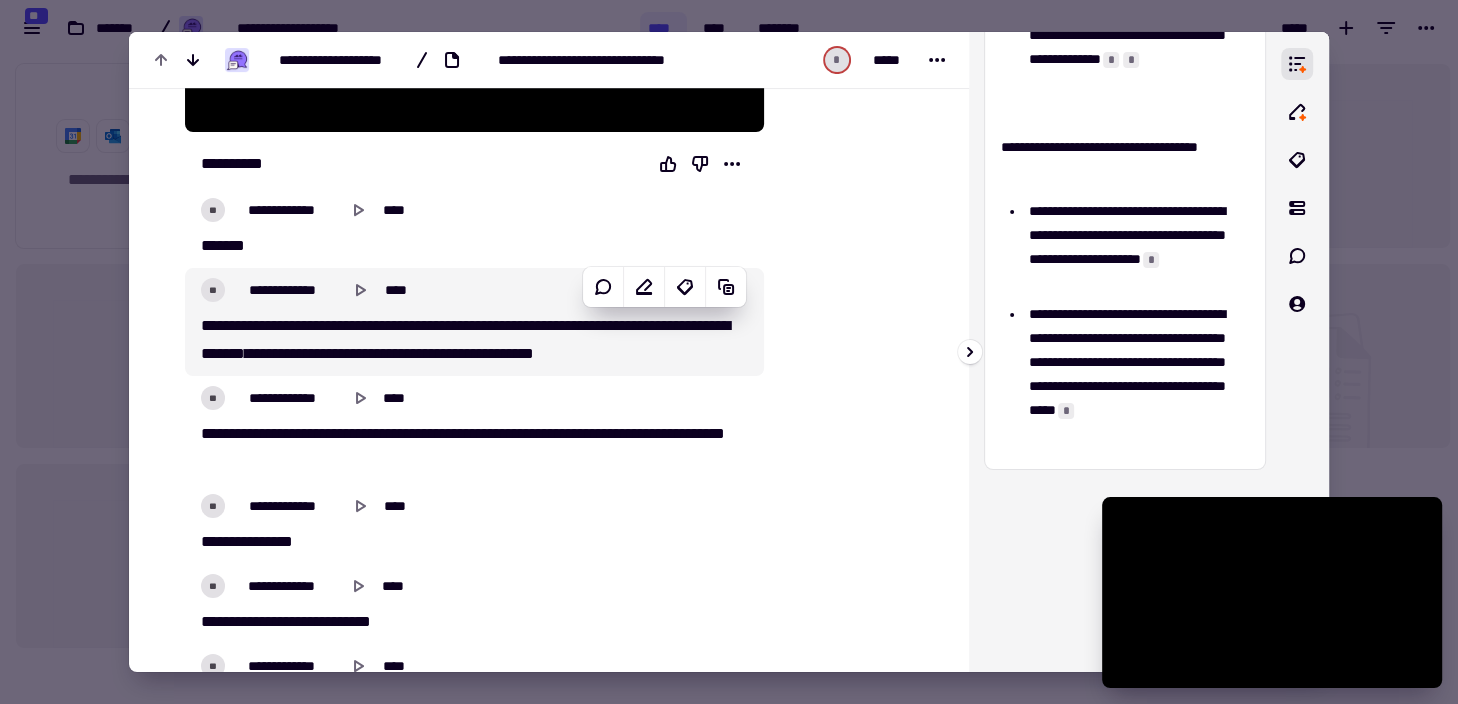 scroll, scrollTop: 0, scrollLeft: 0, axis: both 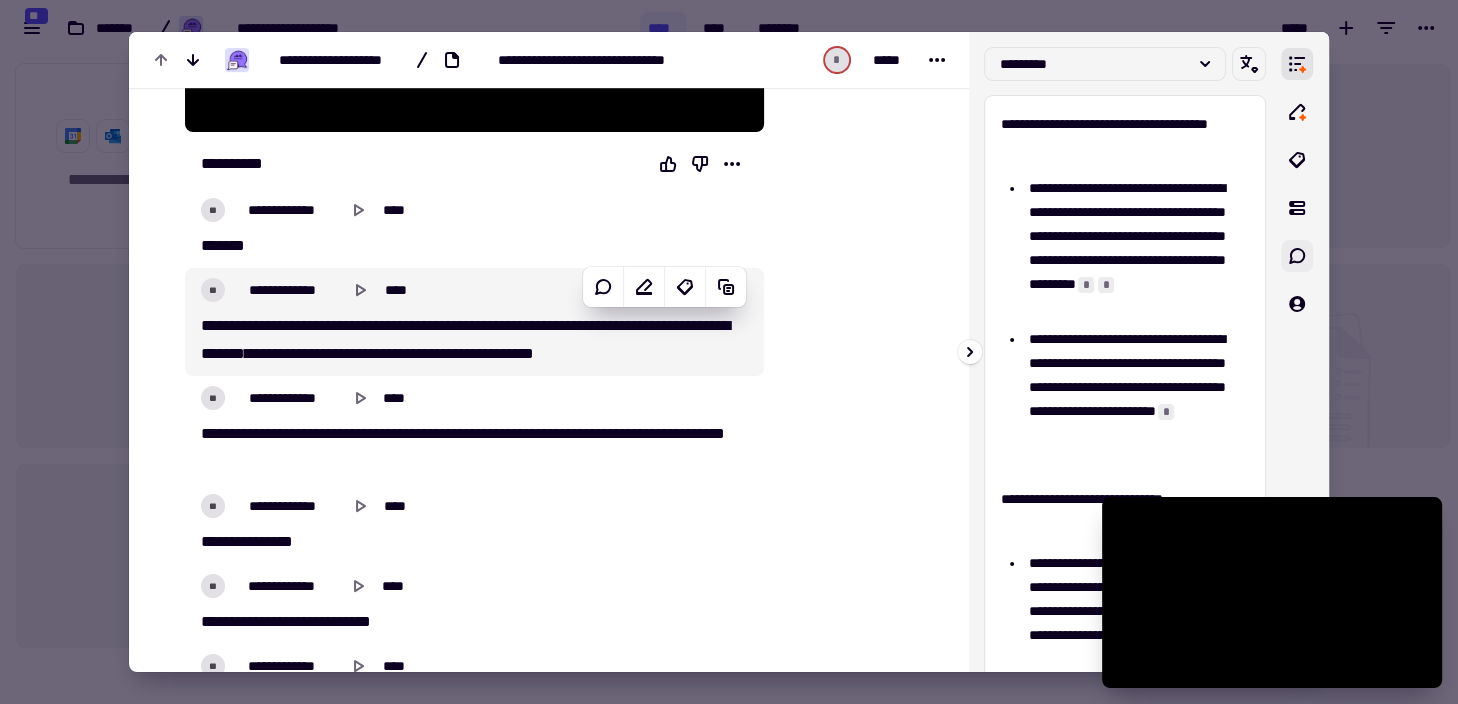 click 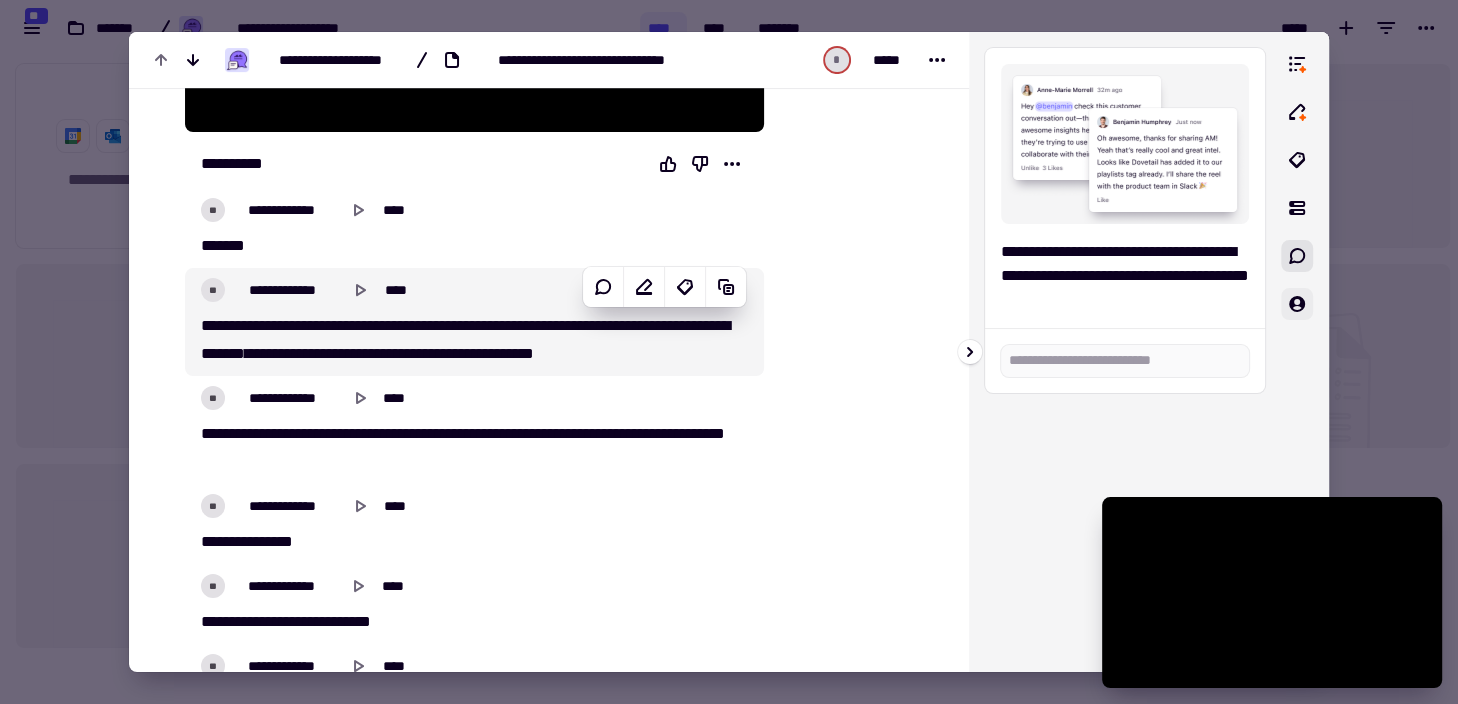 click 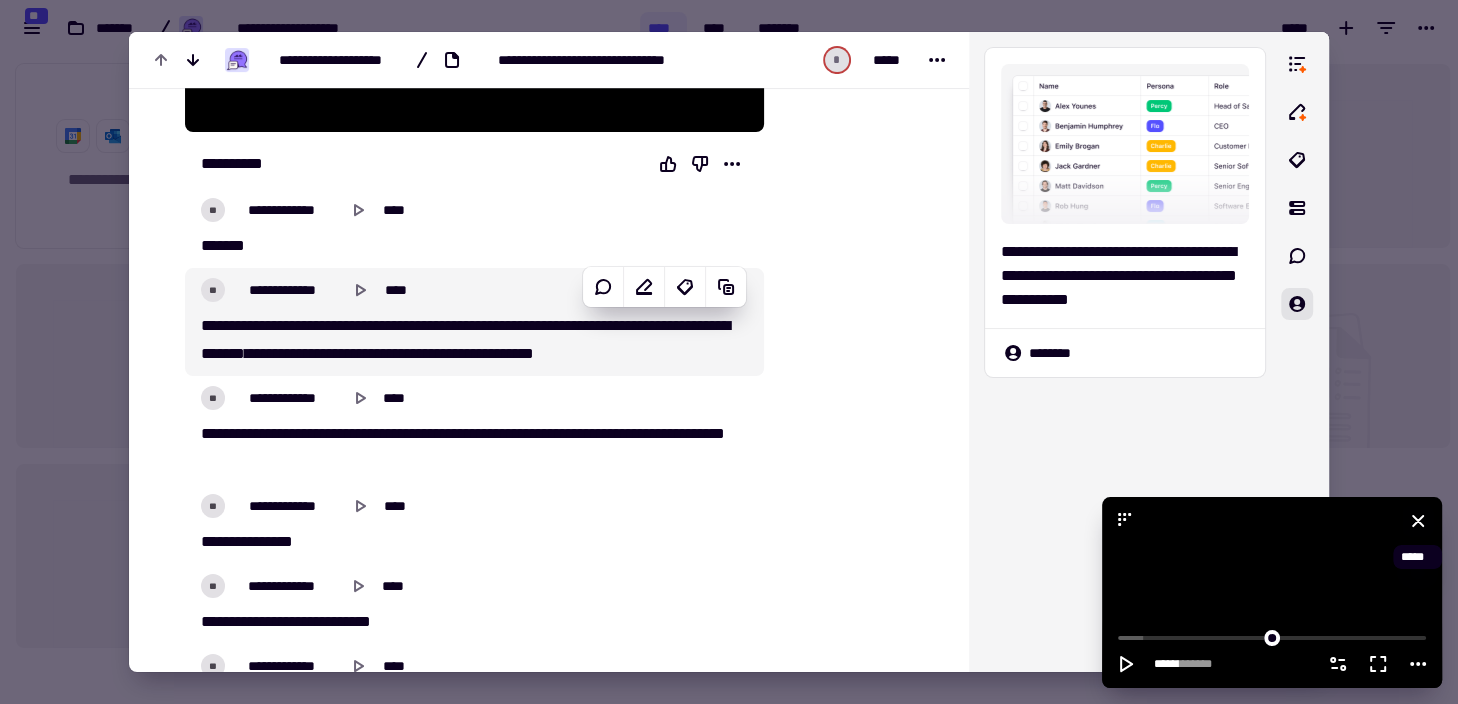 click 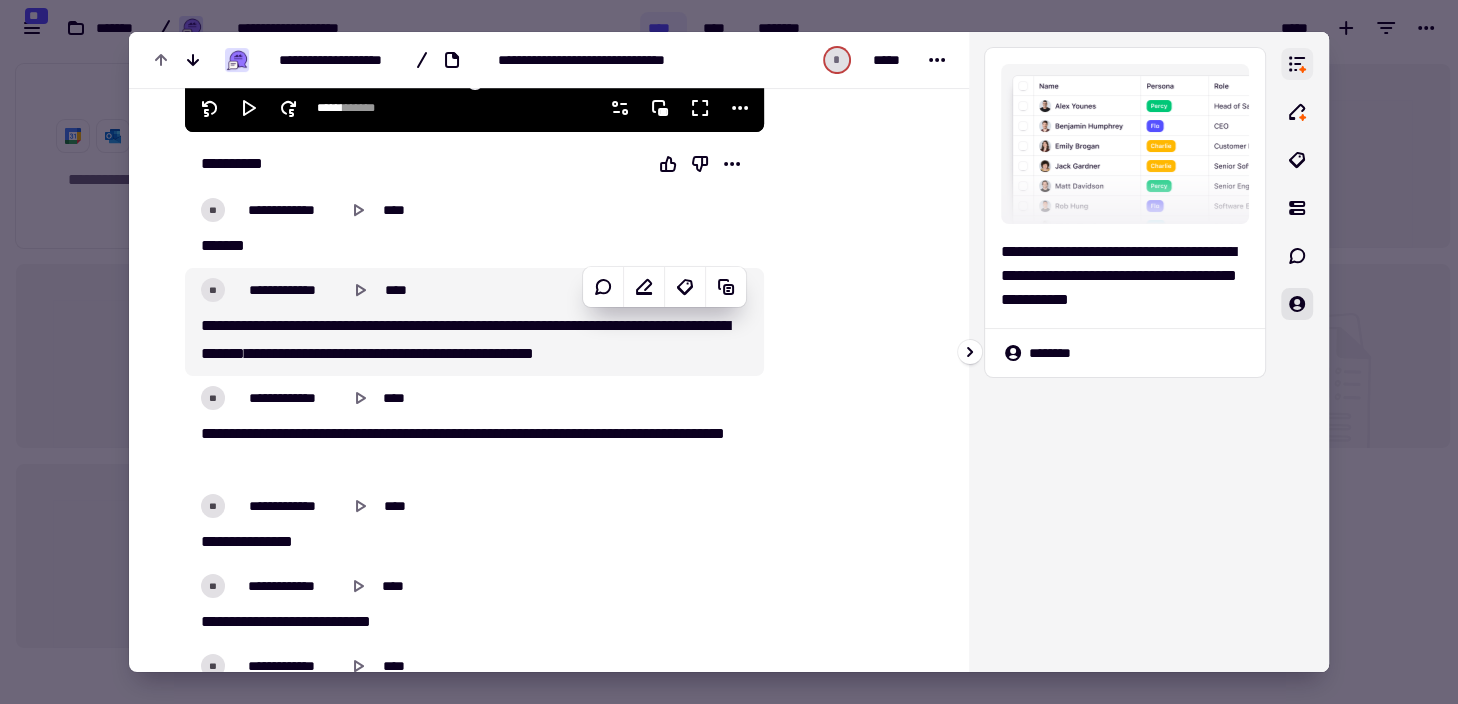 click 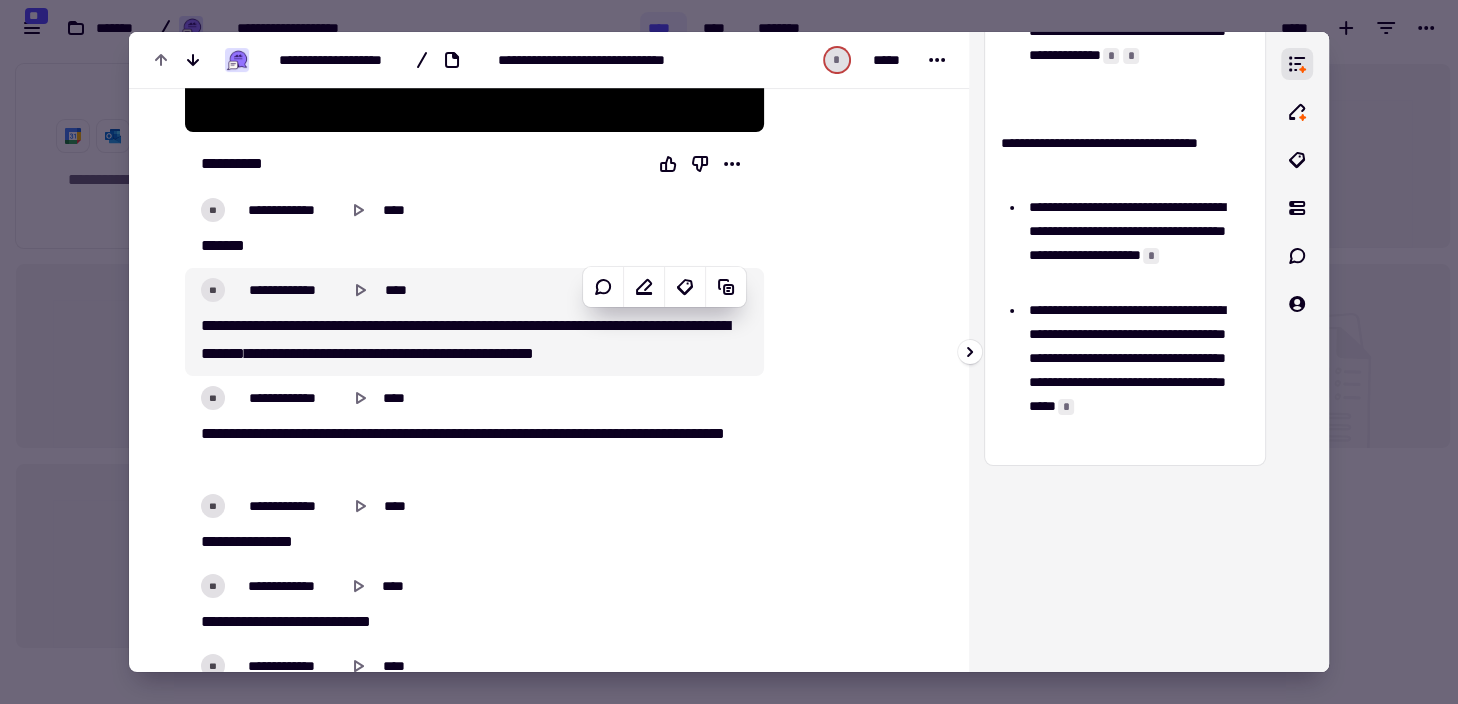 scroll, scrollTop: 0, scrollLeft: 0, axis: both 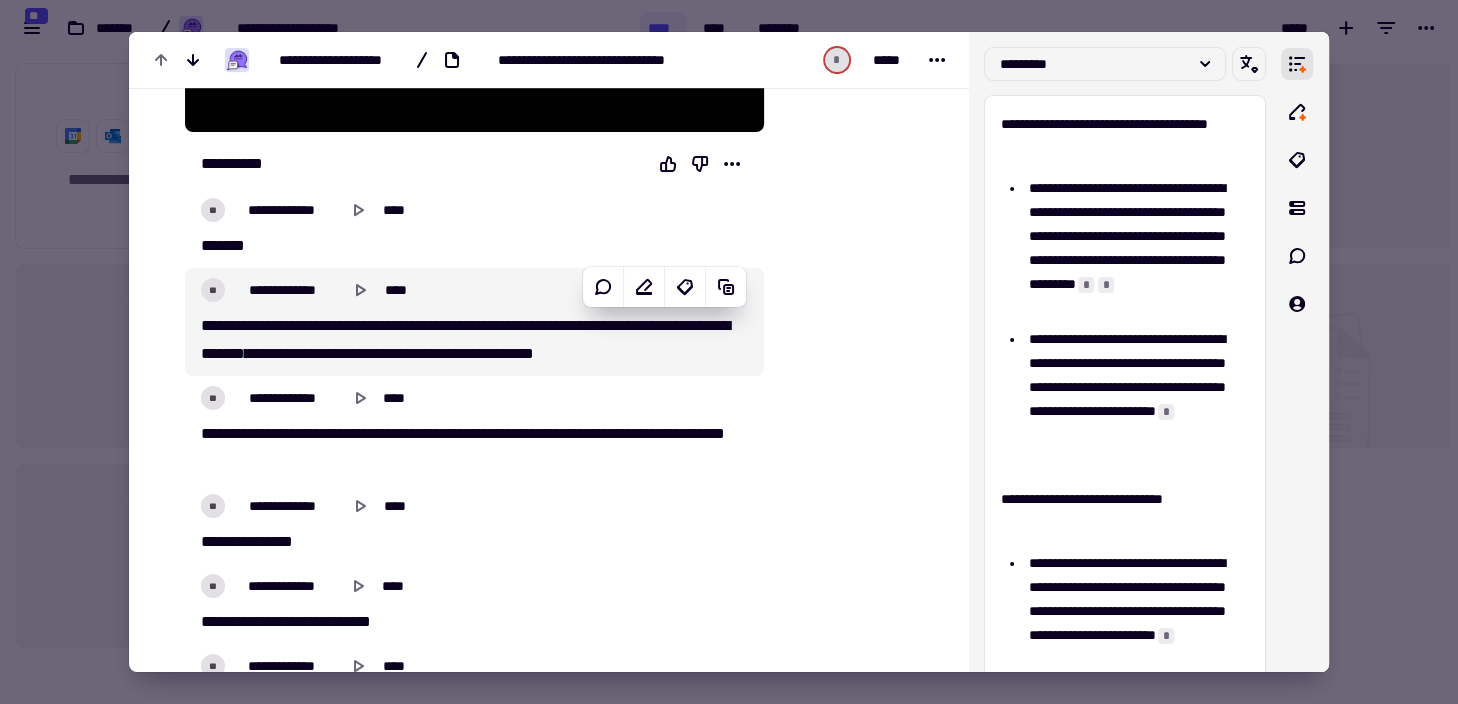 click at bounding box center (729, 352) 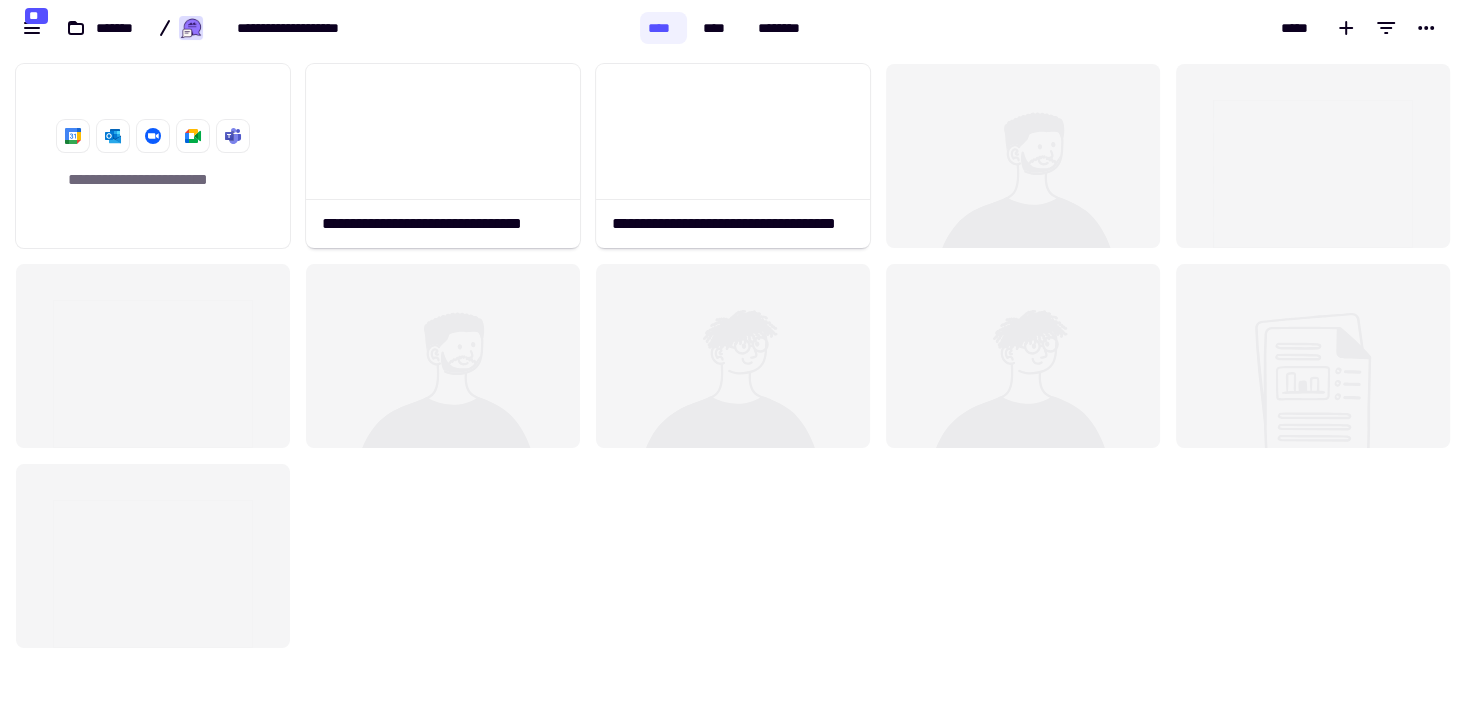 click on "**********" 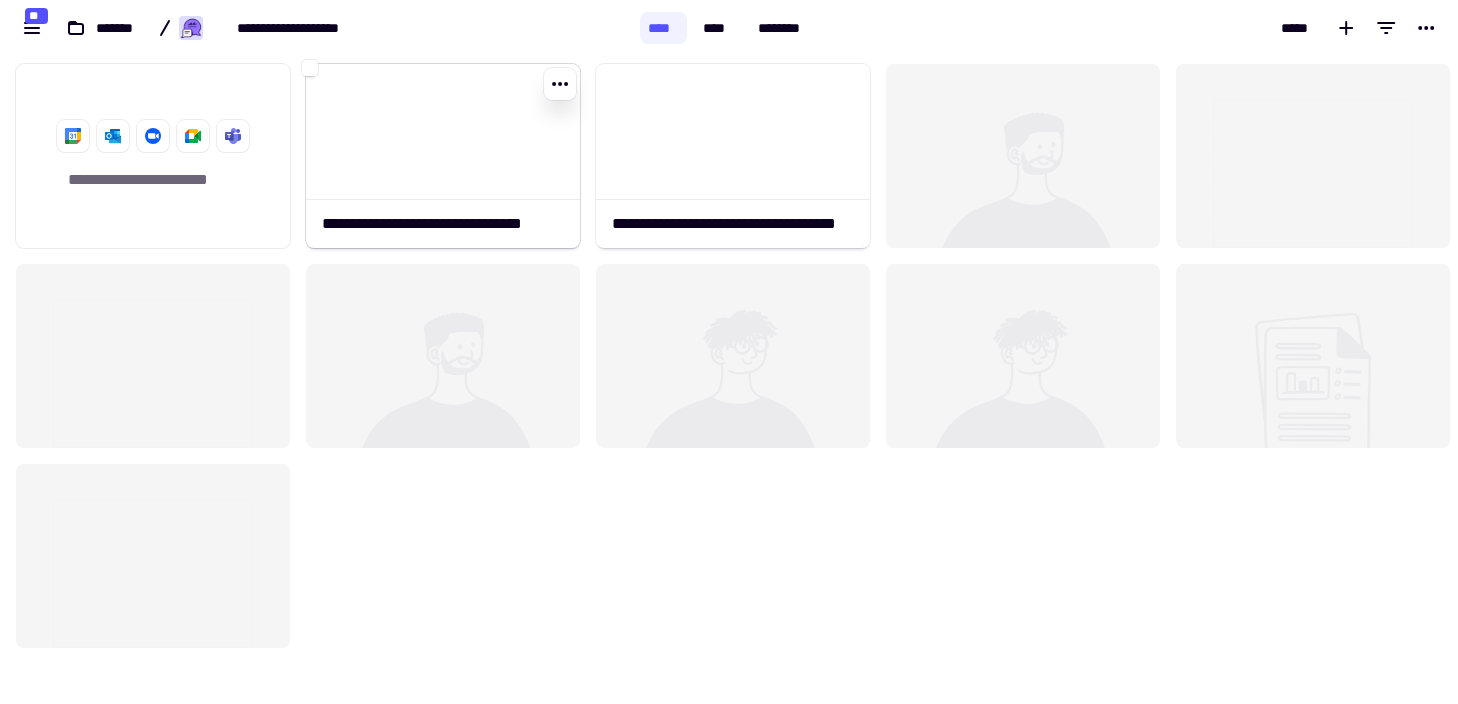 click 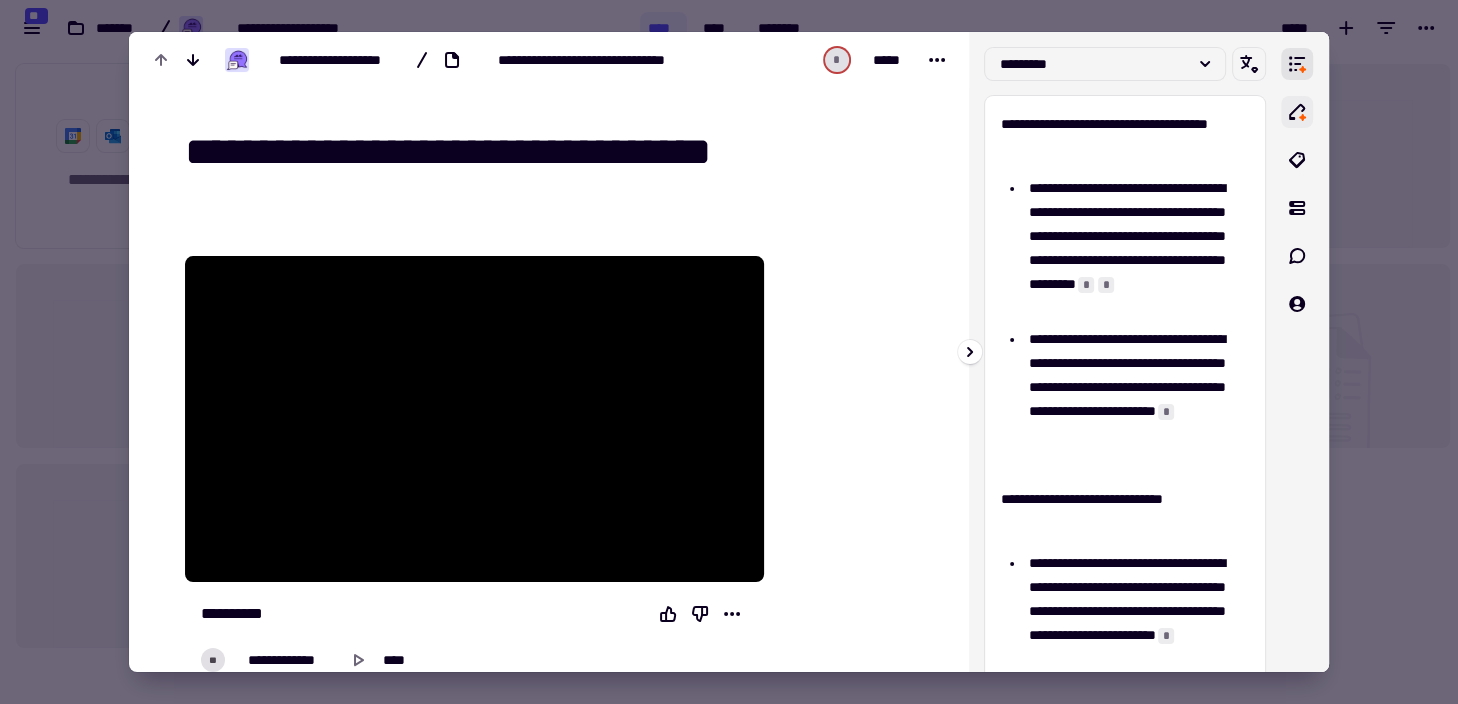 click 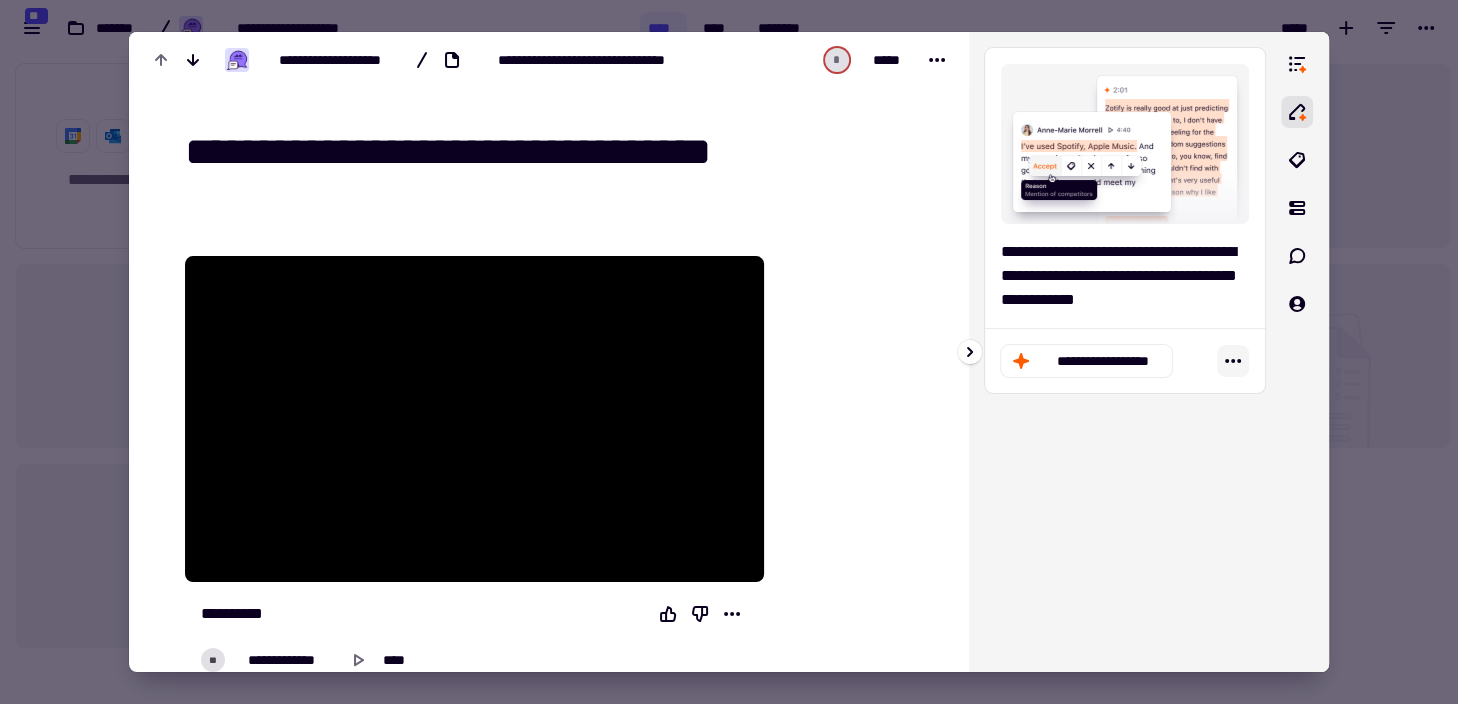 click 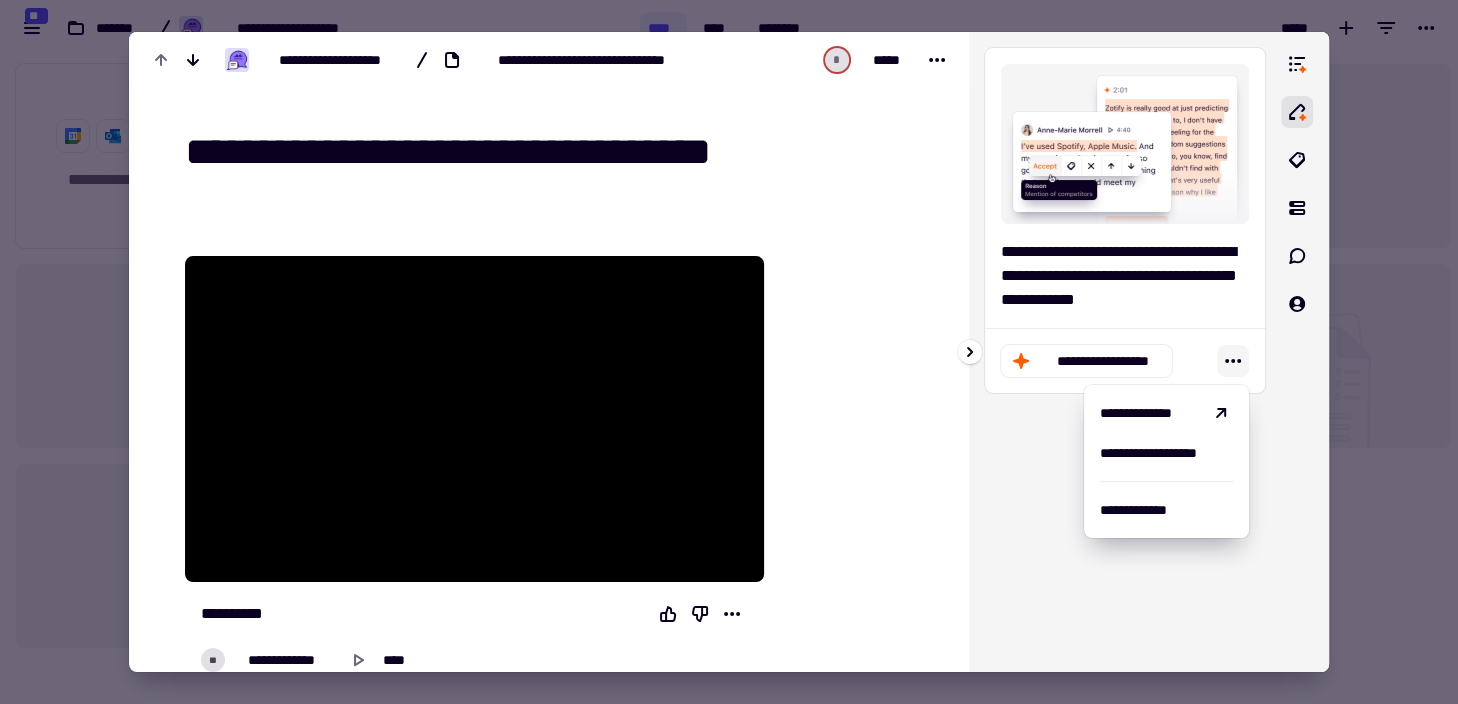 type 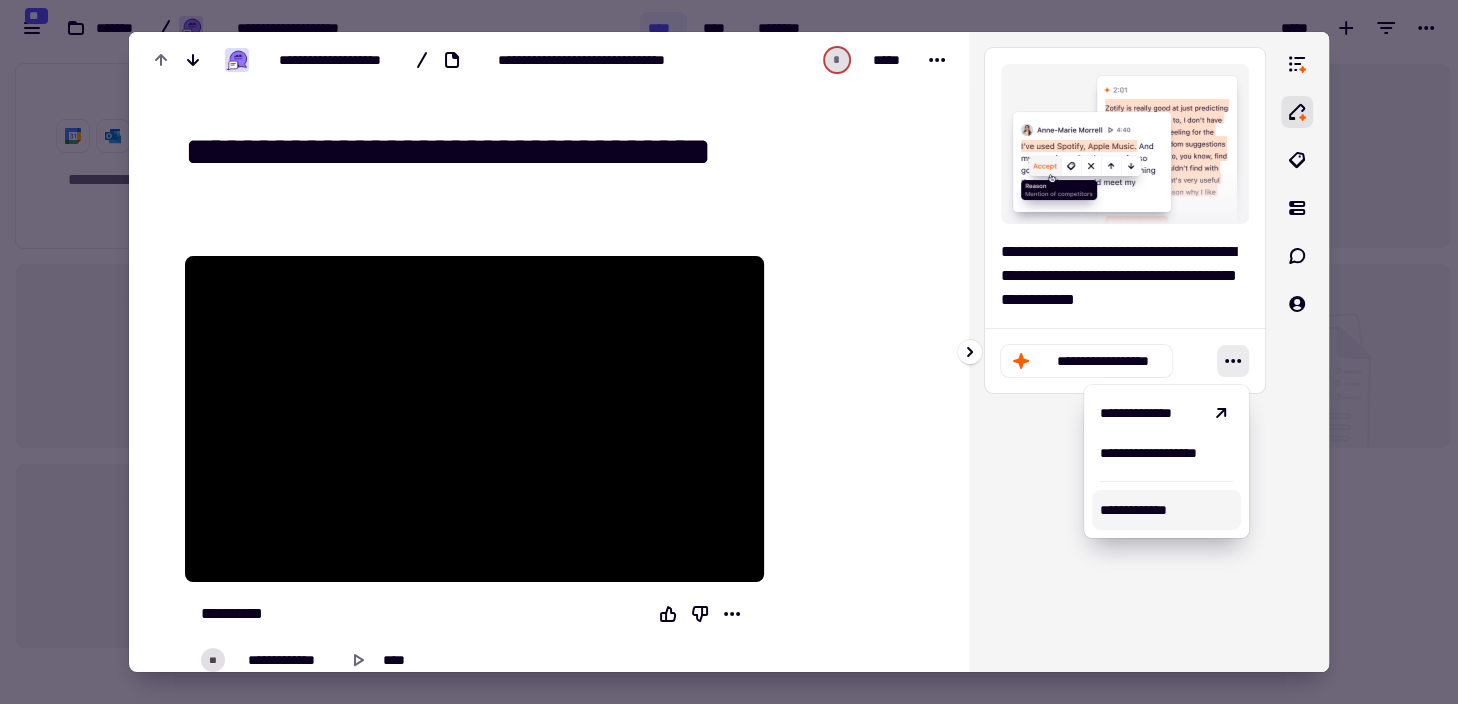 click on "**********" at bounding box center (1166, 510) 